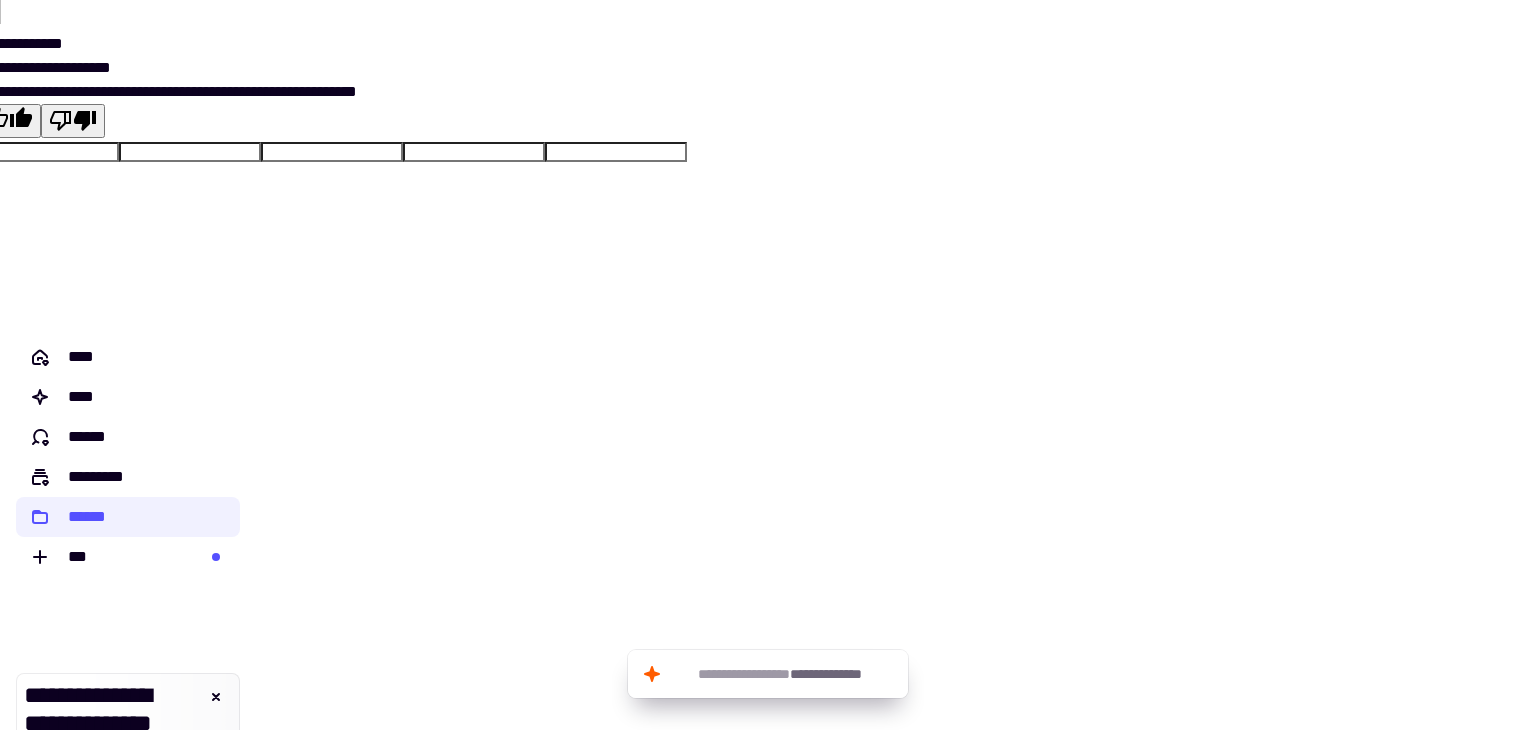 scroll, scrollTop: 0, scrollLeft: 0, axis: both 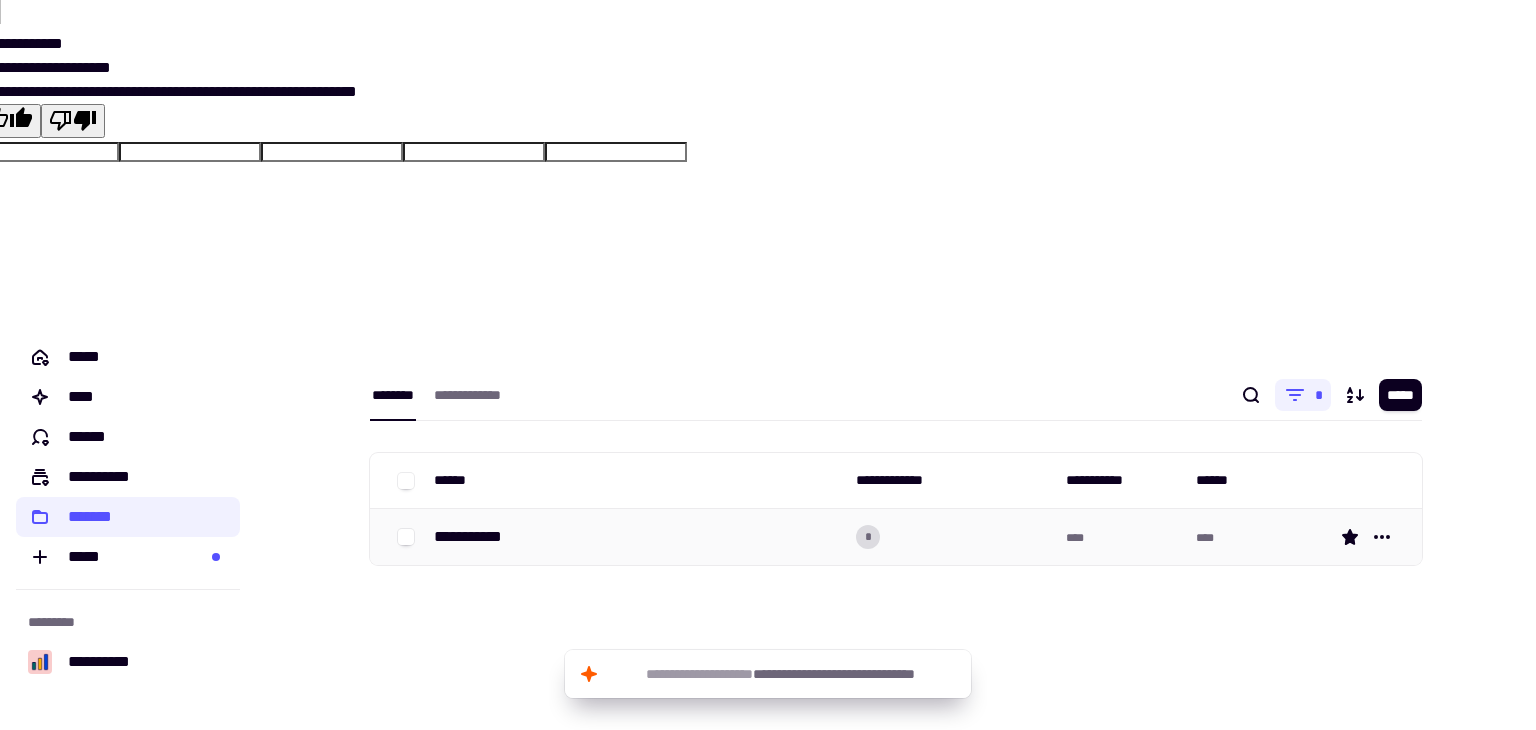 click on "****" at bounding box center [1253, 537] 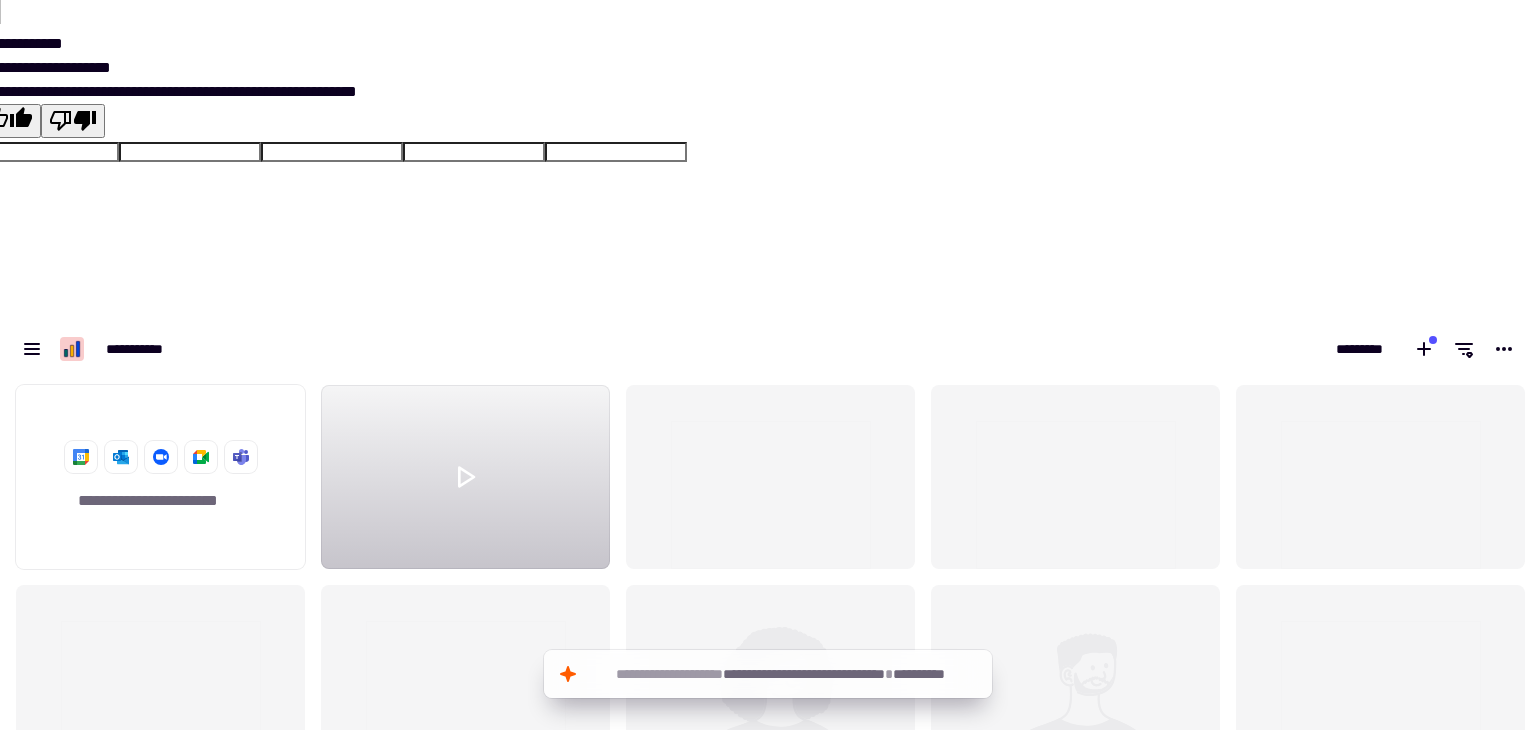 scroll, scrollTop: 16, scrollLeft: 16, axis: both 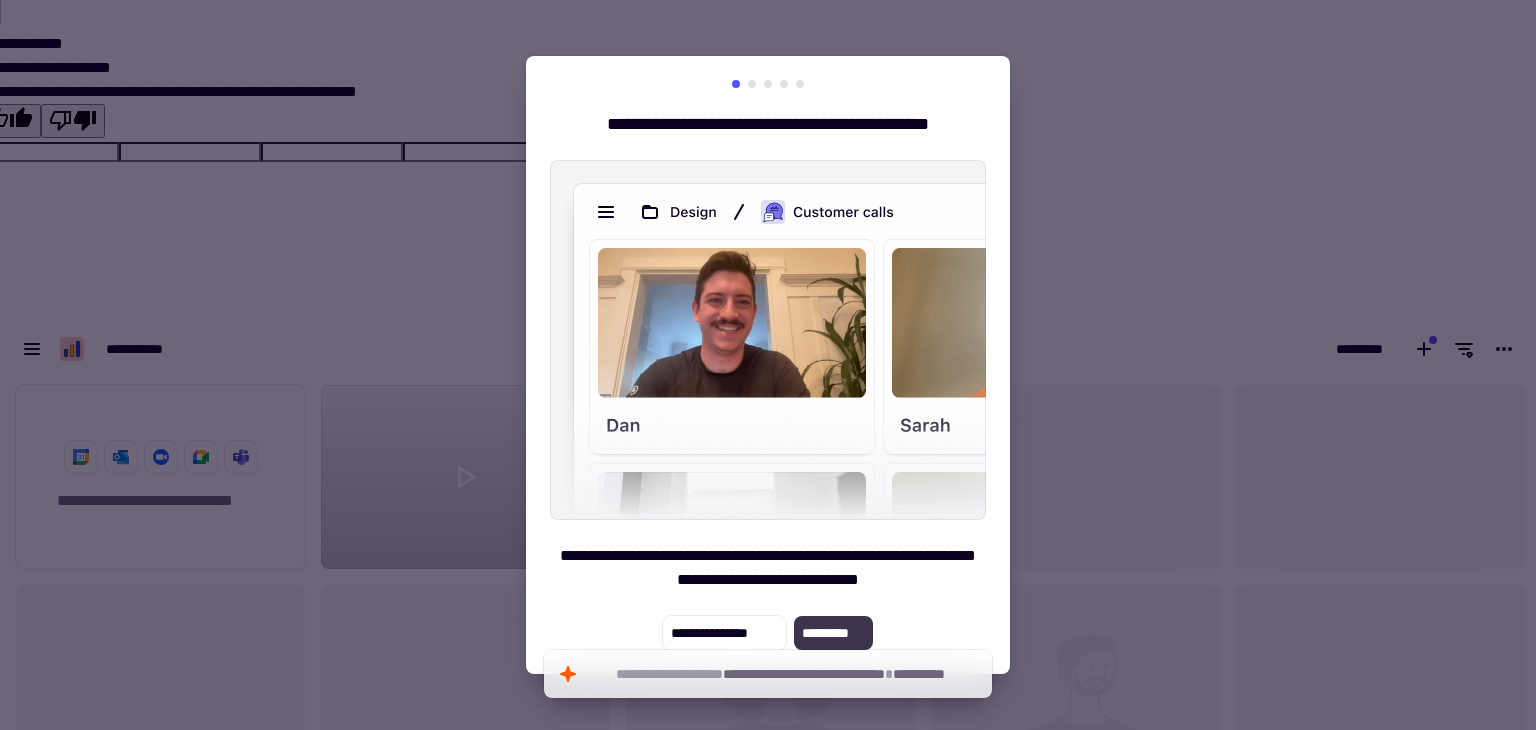click on "*********" 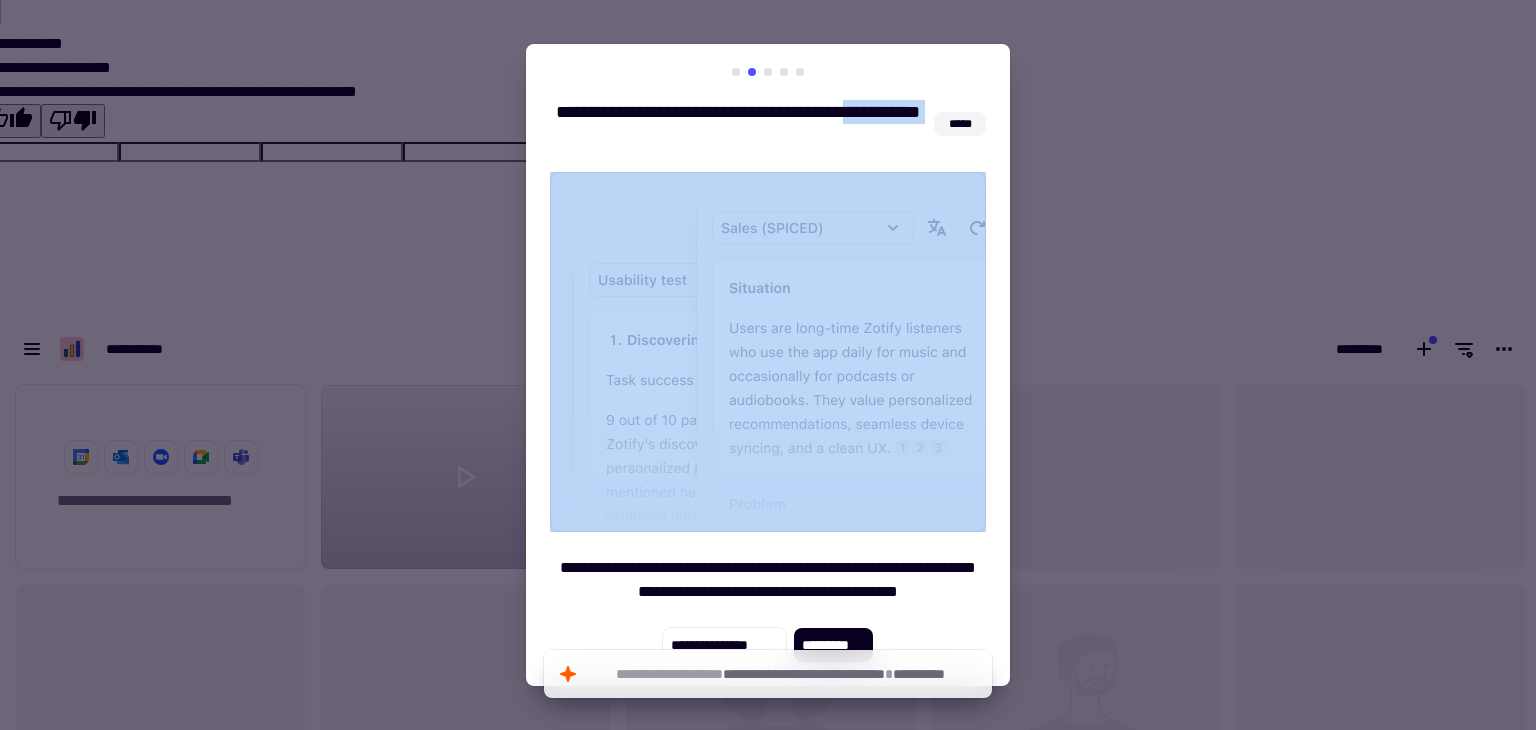 drag, startPoint x: 962, startPoint y: 68, endPoint x: 955, endPoint y: 53, distance: 16.552946 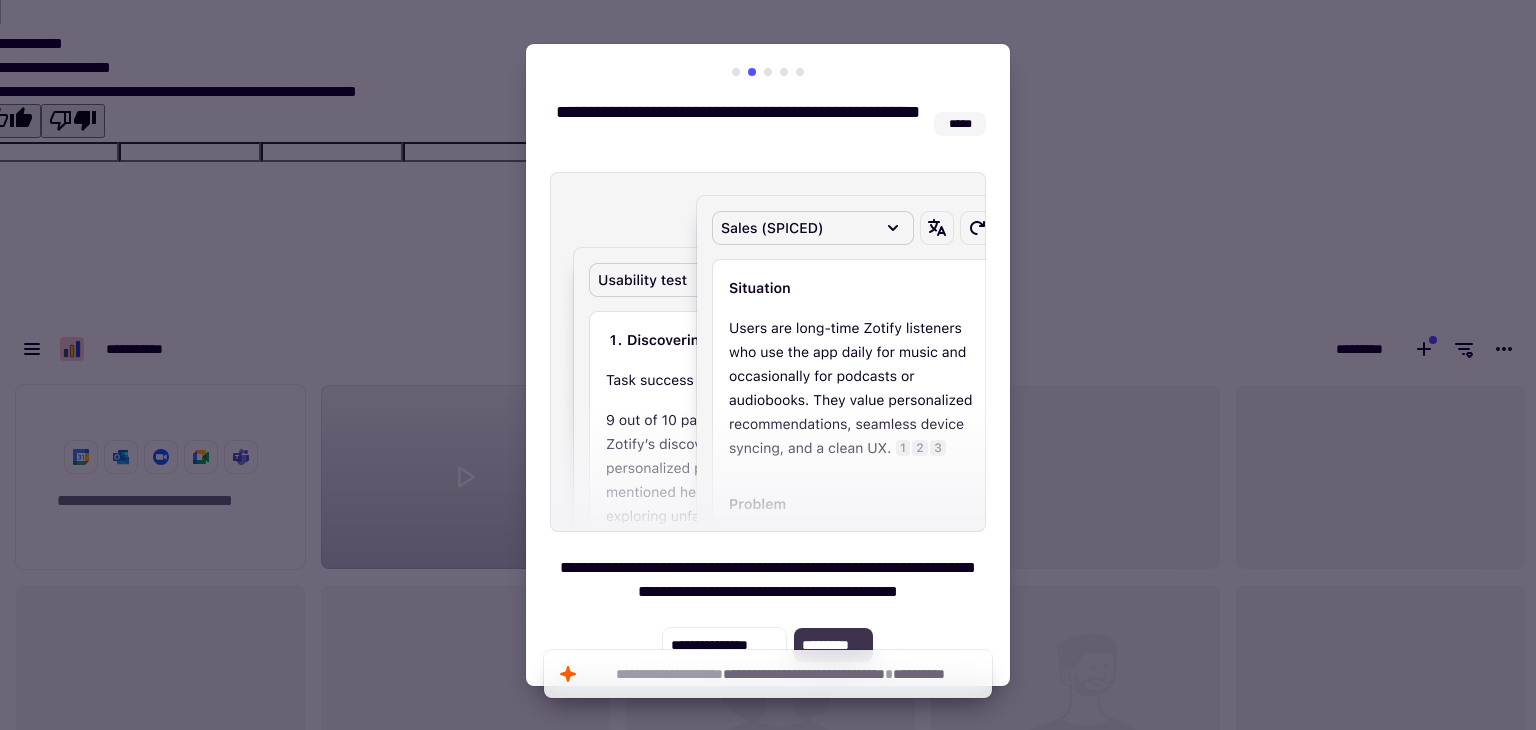 click on "*********" 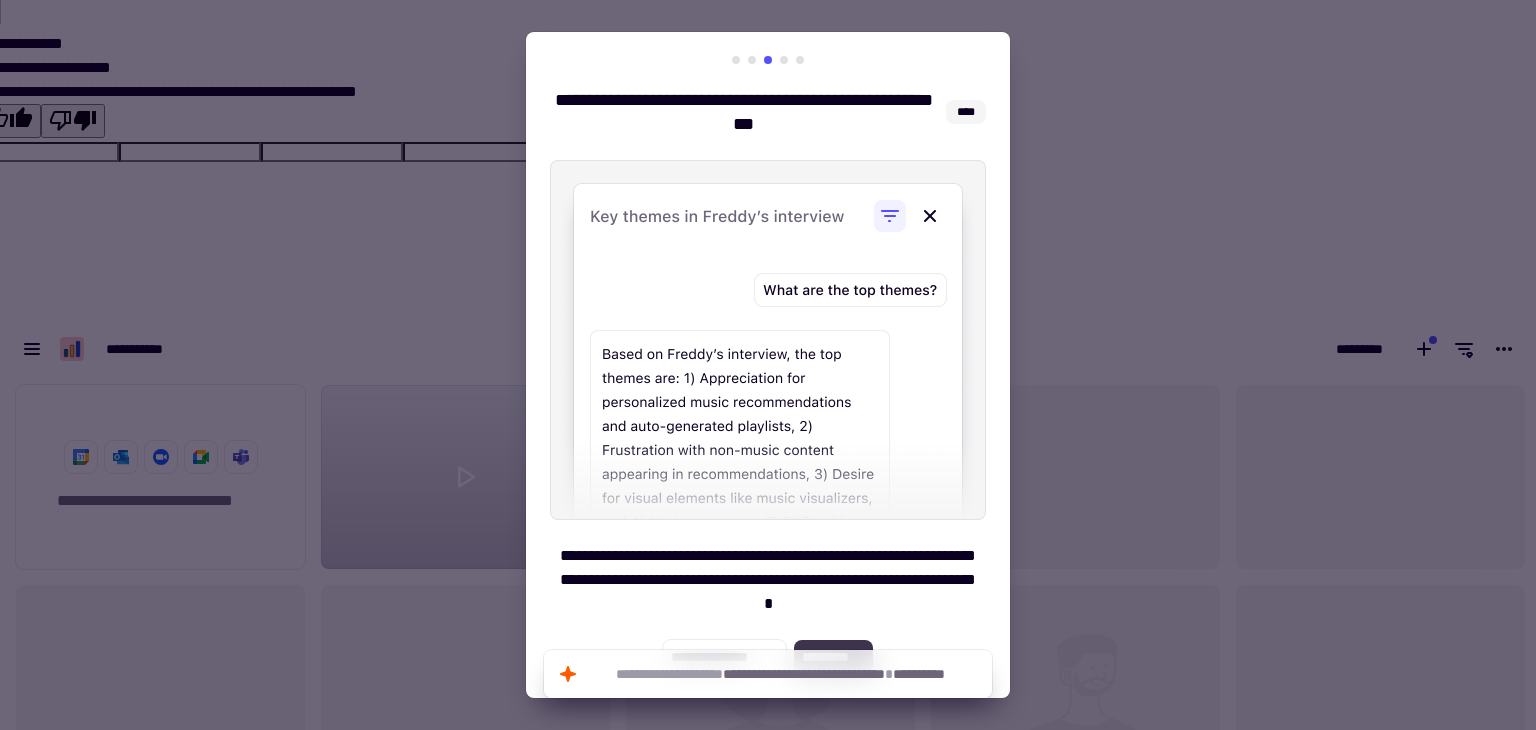 click on "*********" 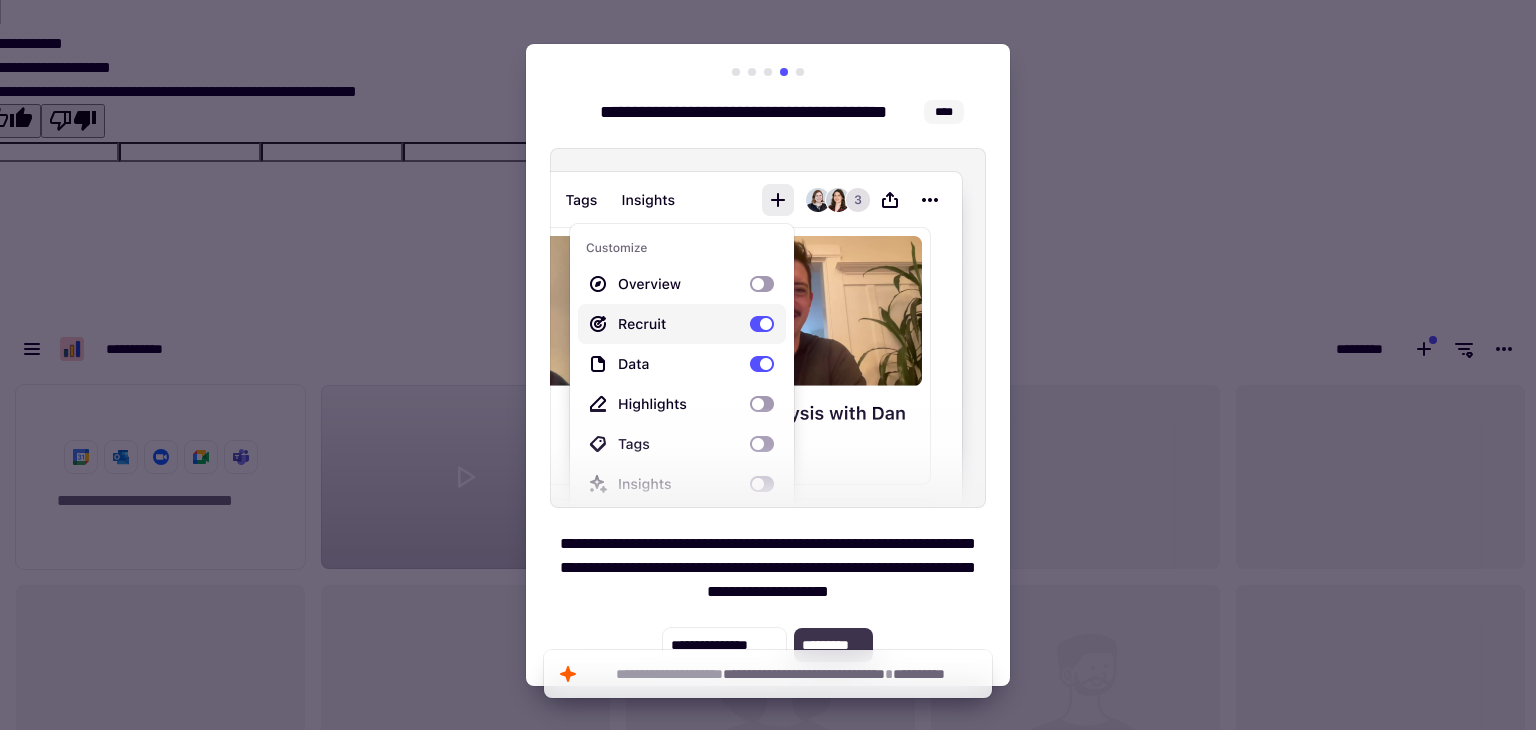 click on "*********" 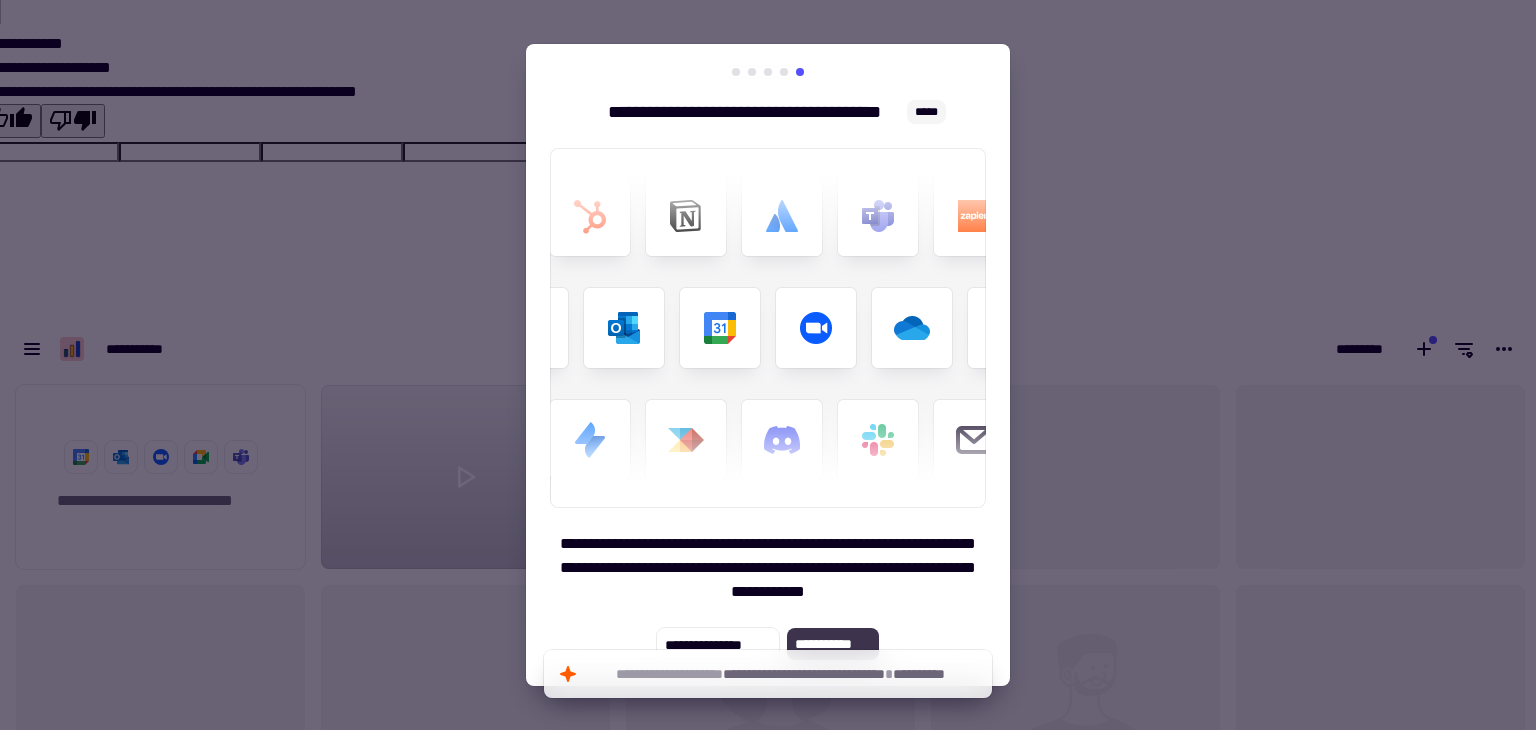 click on "**********" 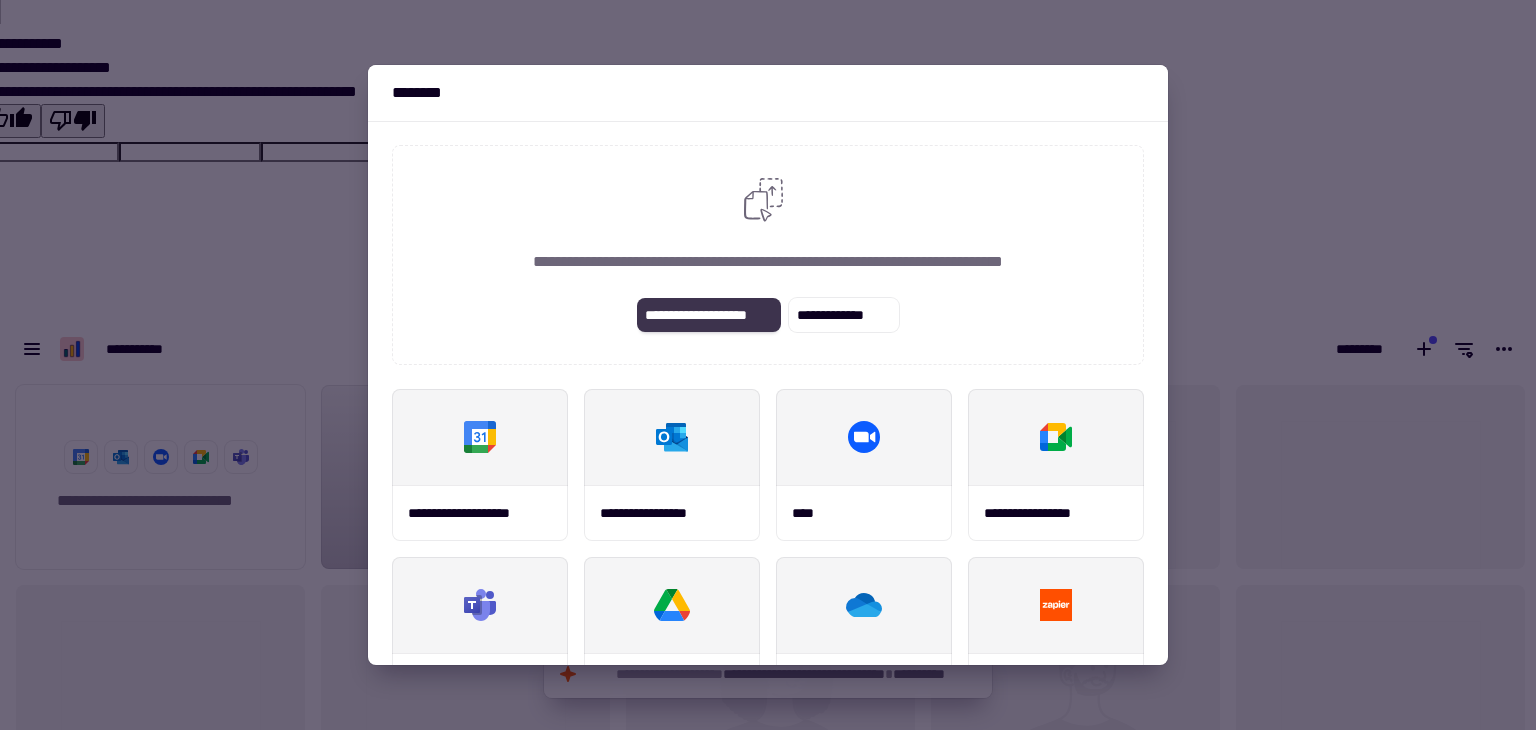 click on "**********" 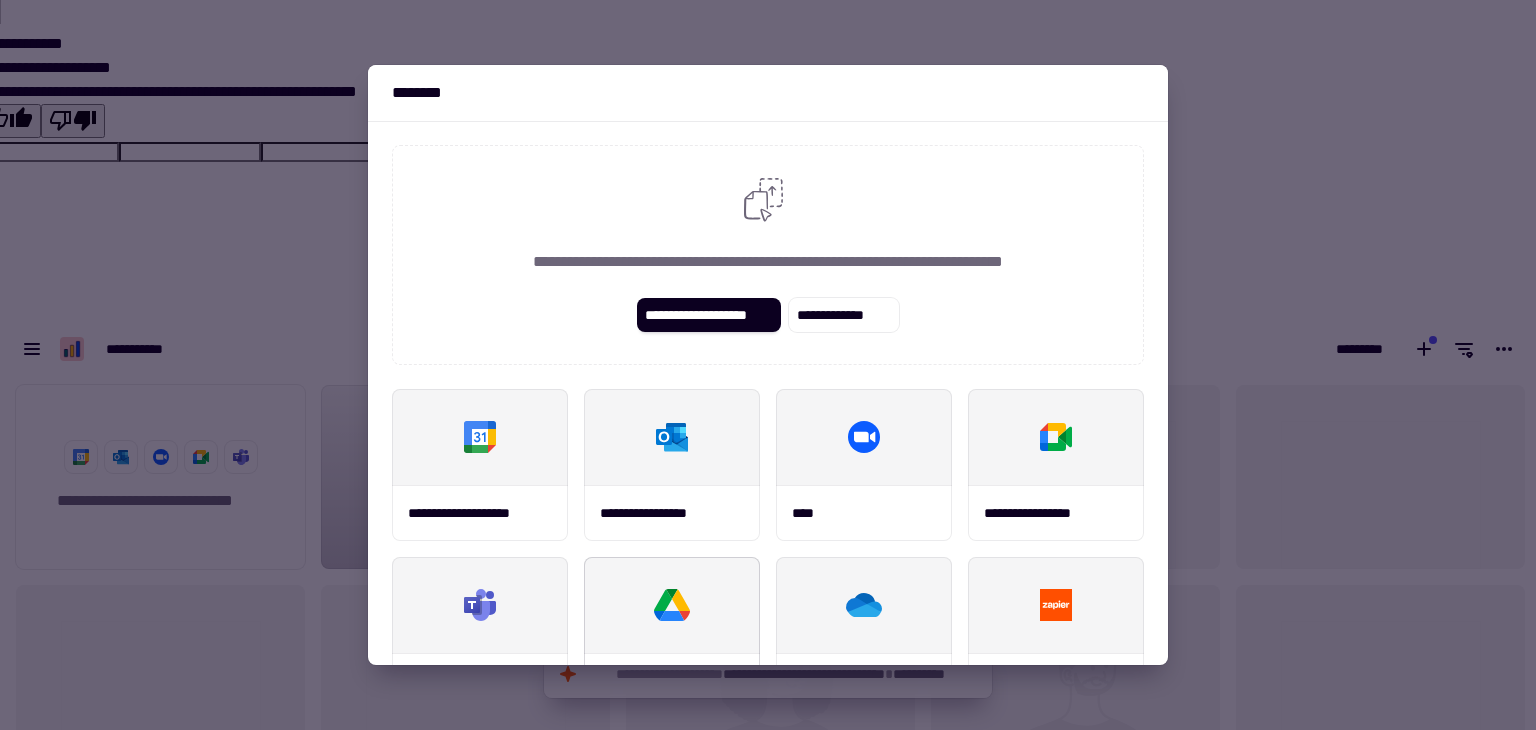click 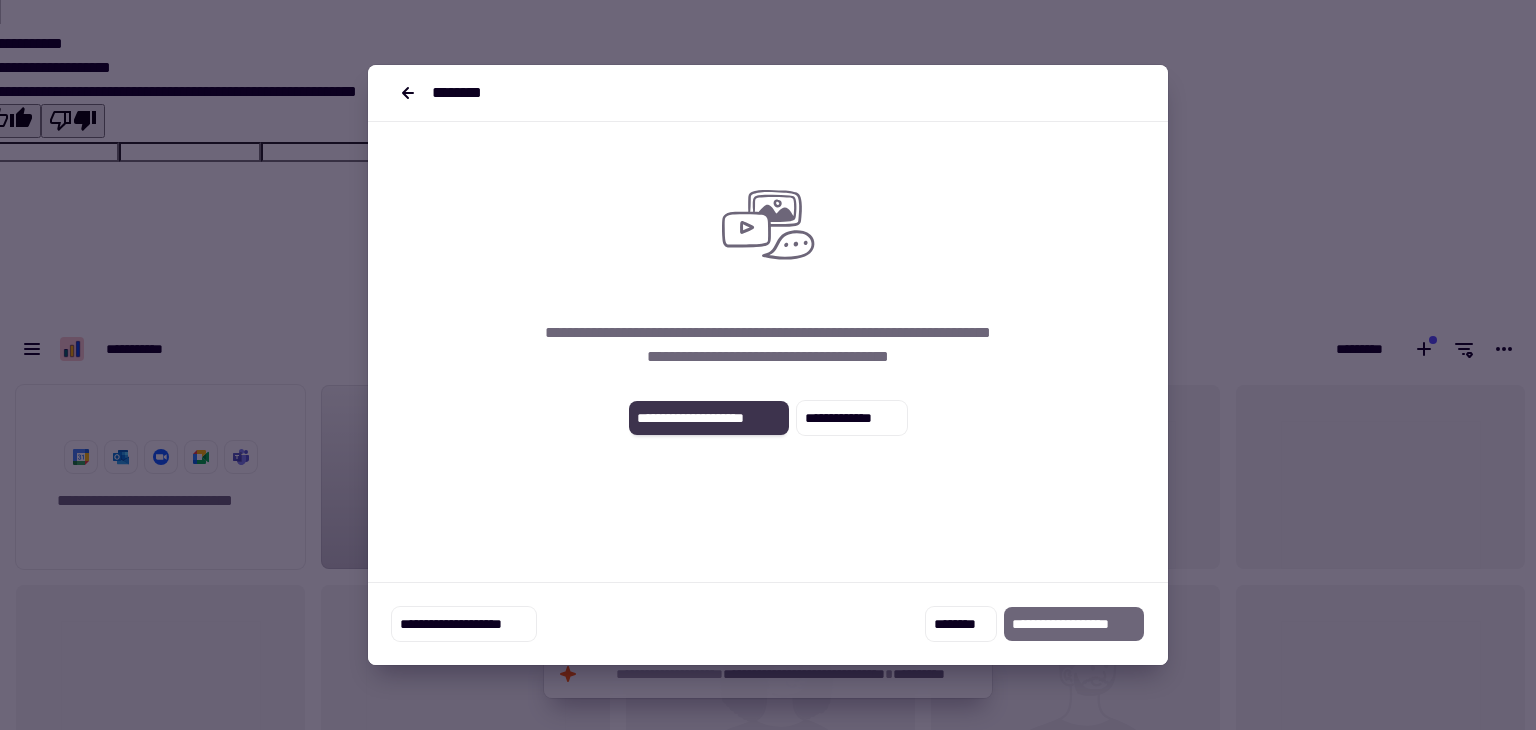 click on "**********" 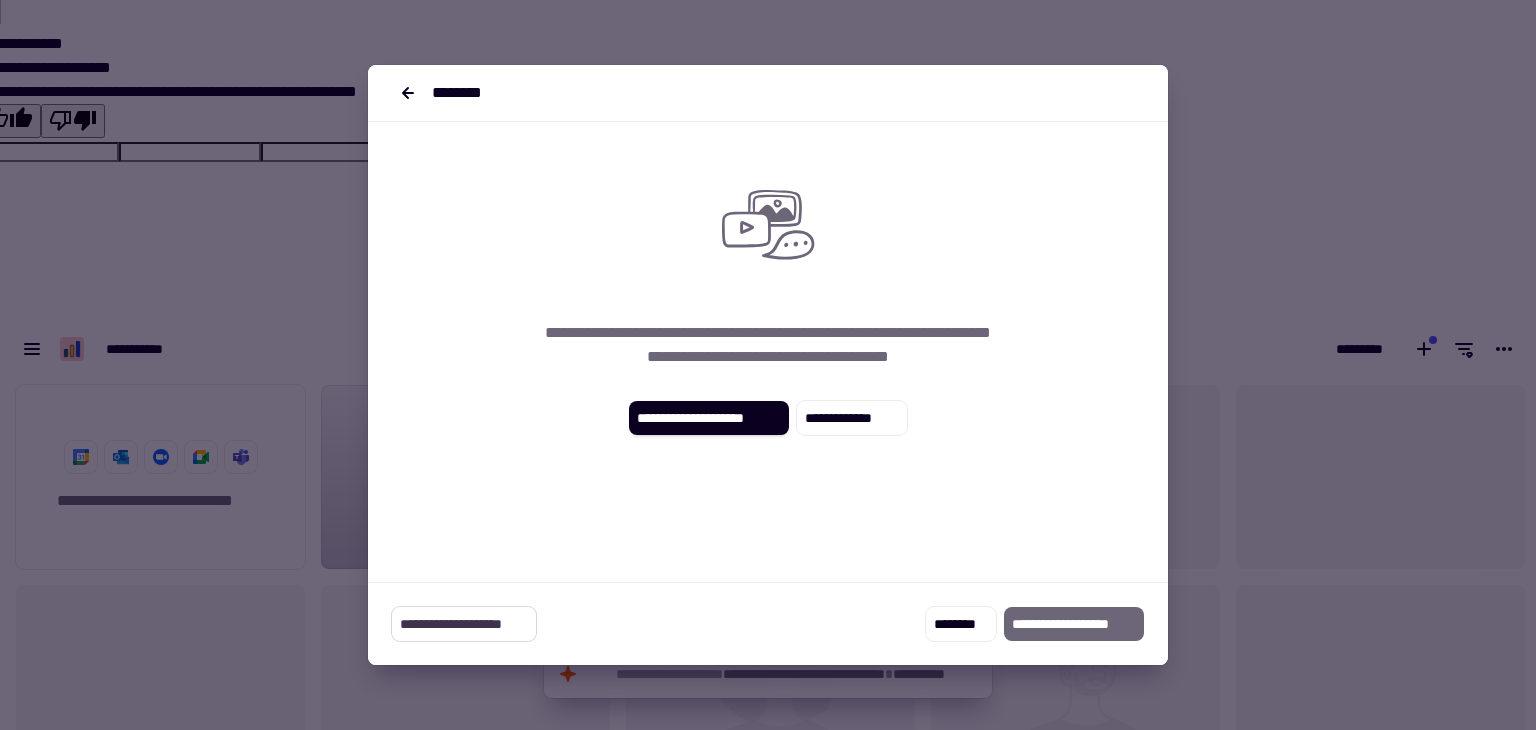 click on "**********" 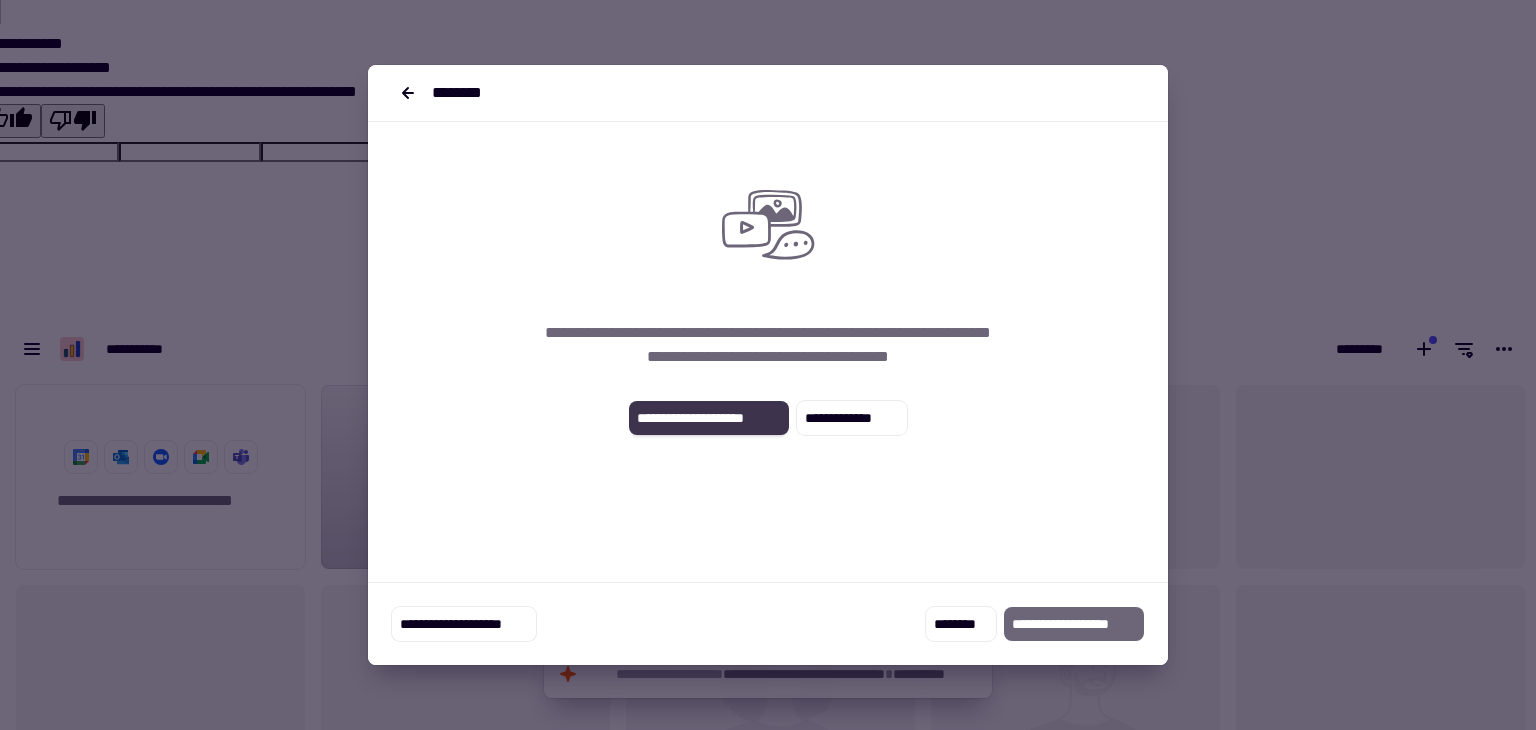 click on "**********" 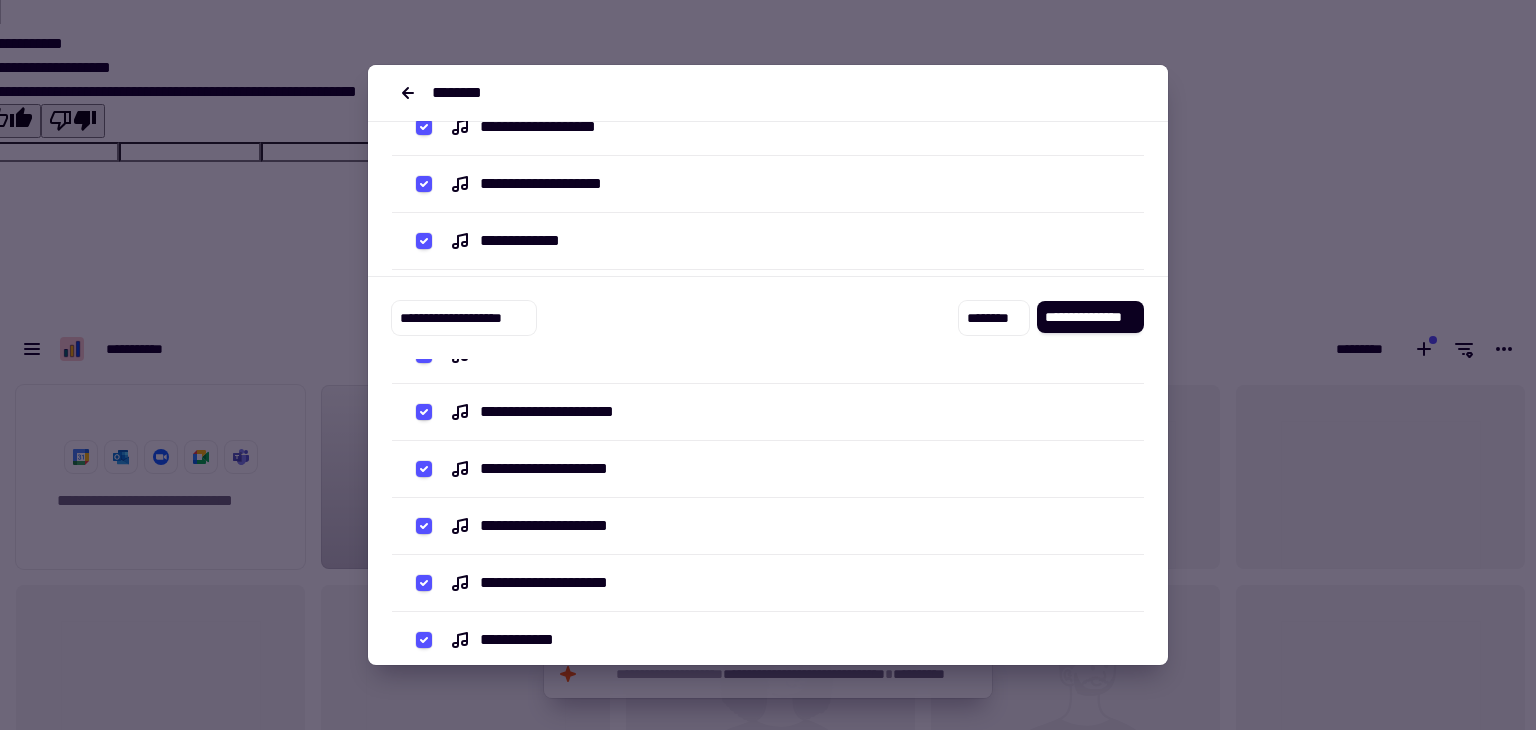 scroll, scrollTop: 0, scrollLeft: 0, axis: both 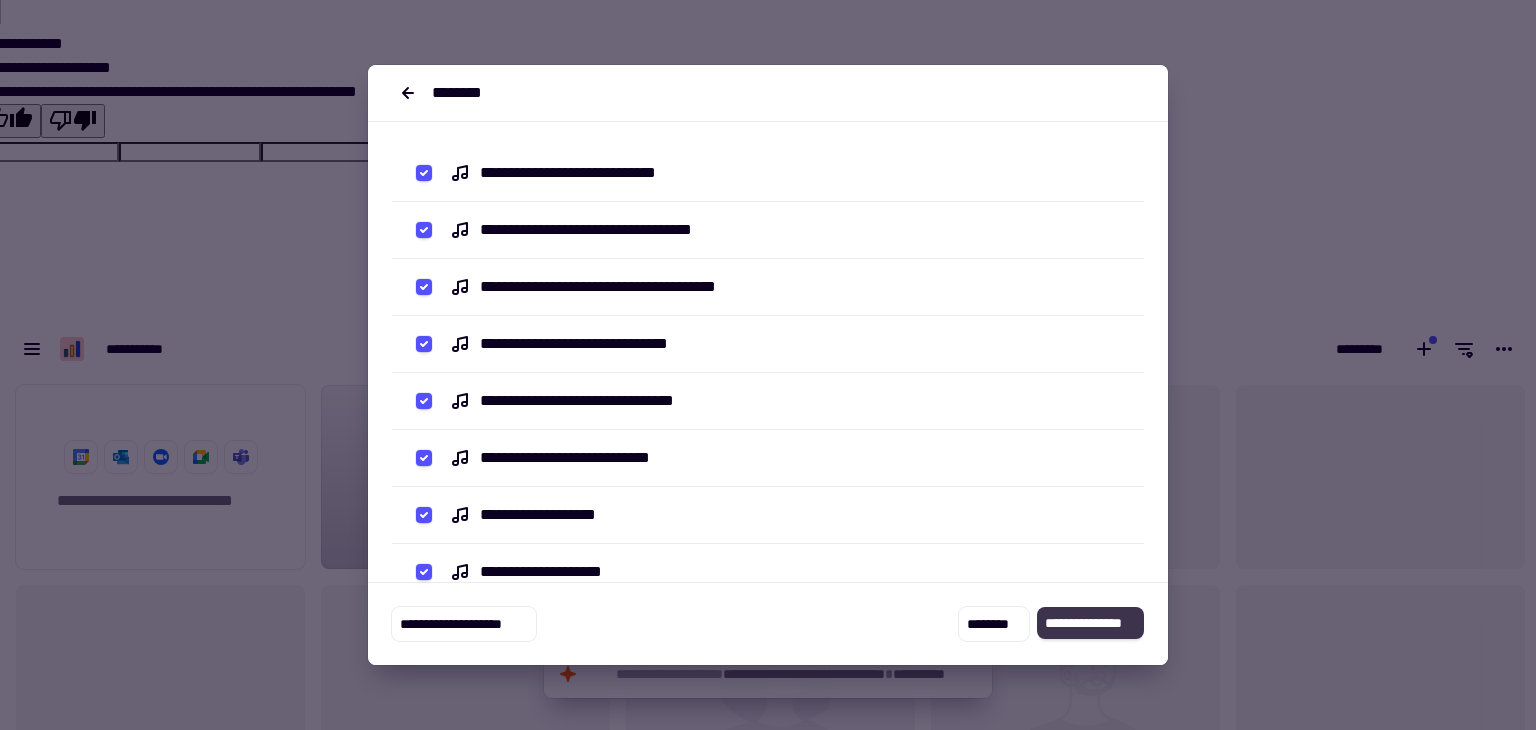 click on "**********" 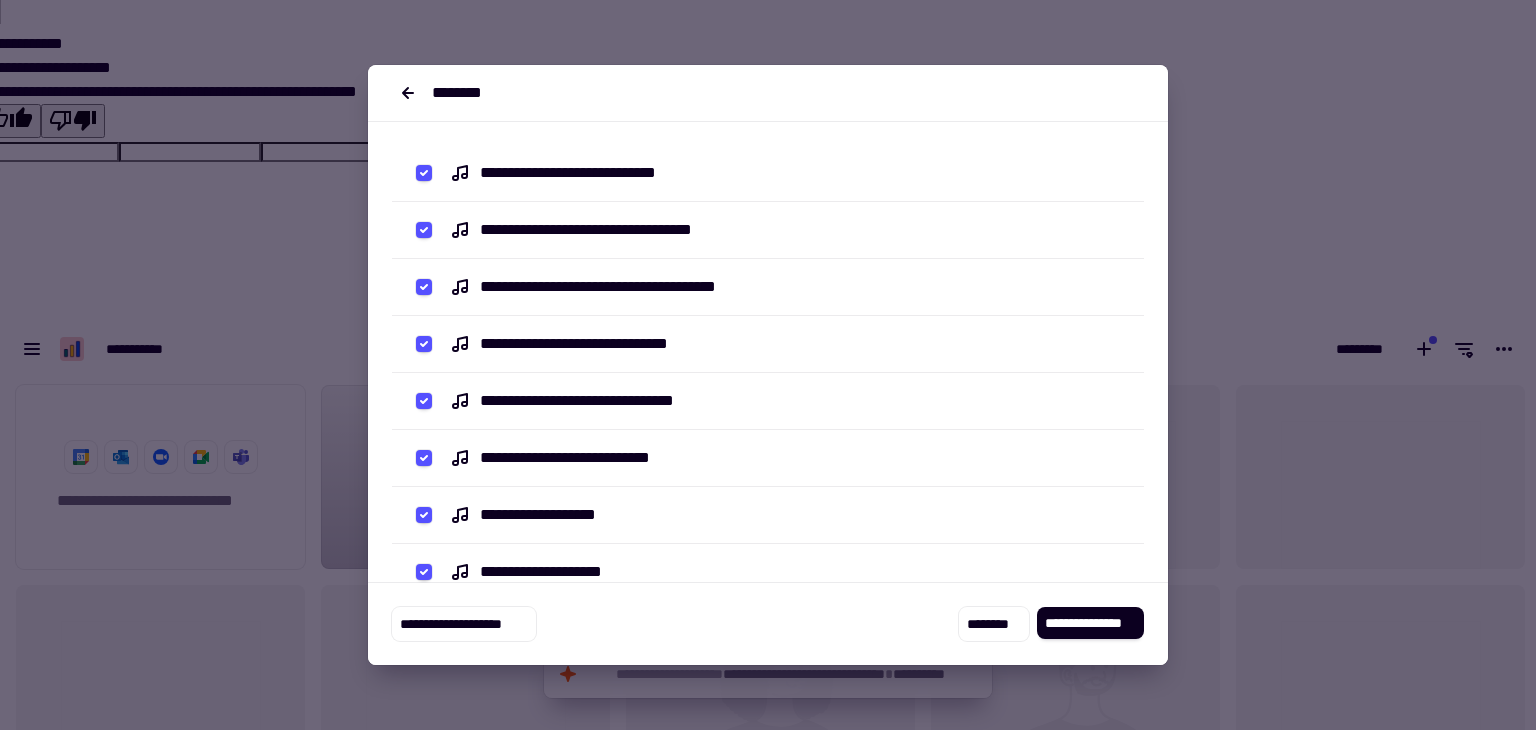 scroll, scrollTop: 388, scrollLeft: 0, axis: vertical 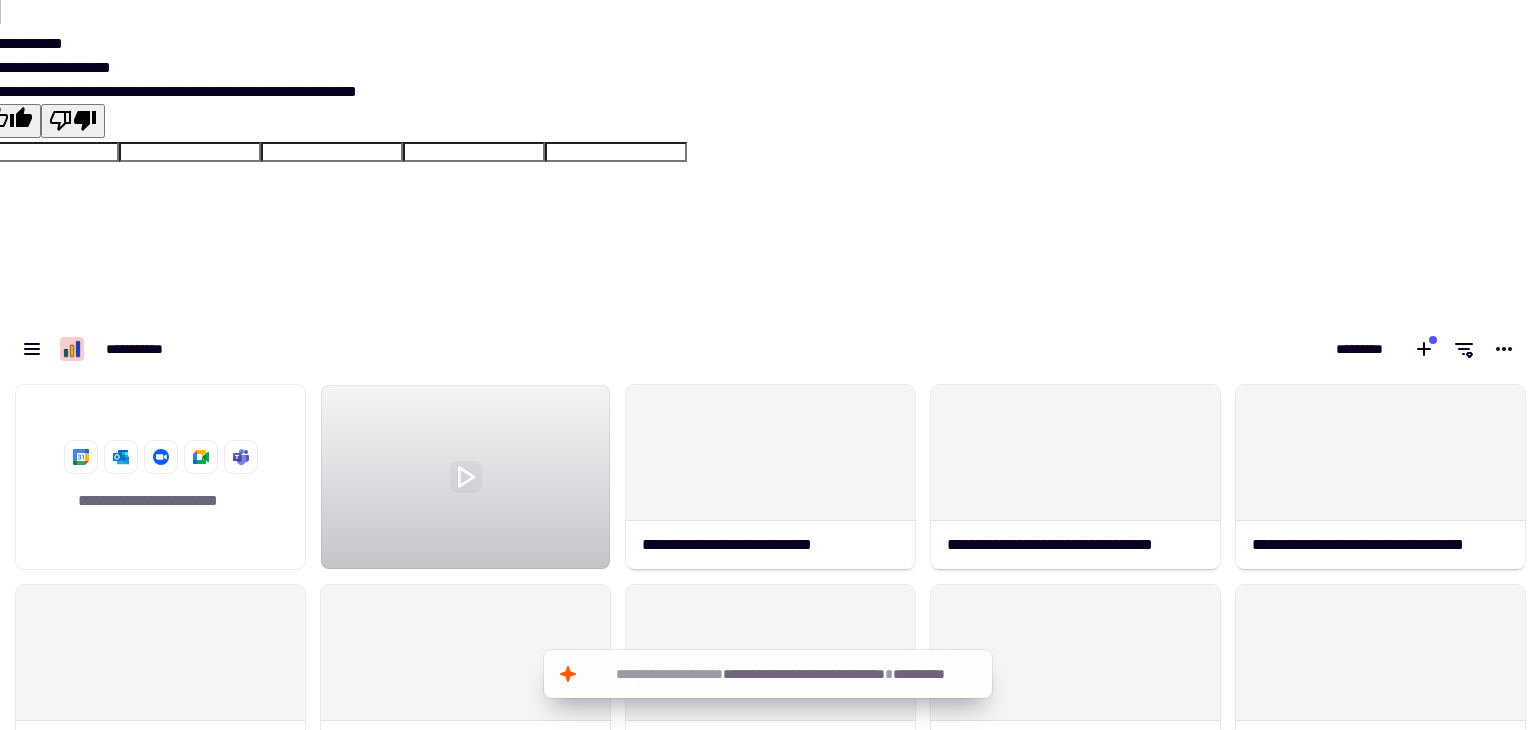 click 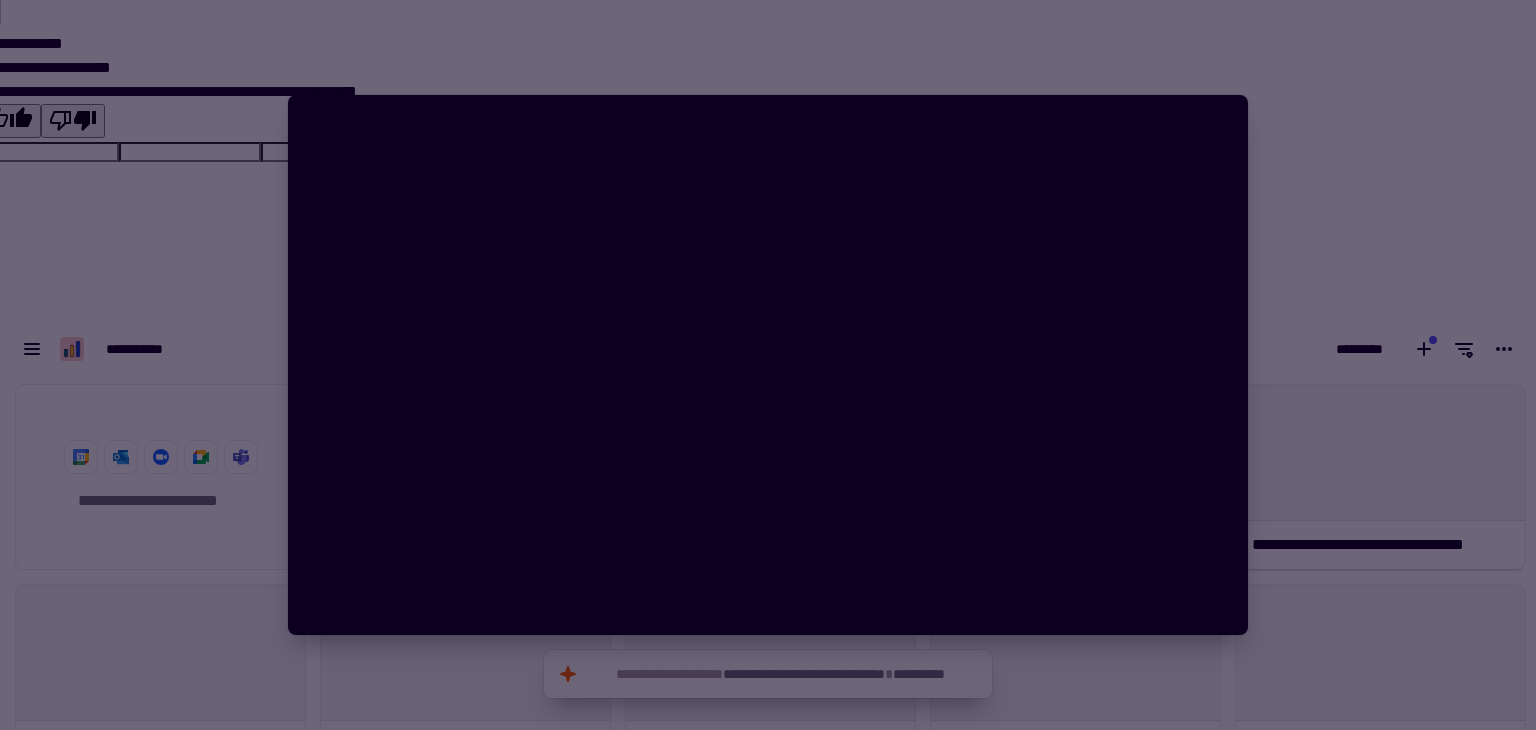 click at bounding box center (768, 365) 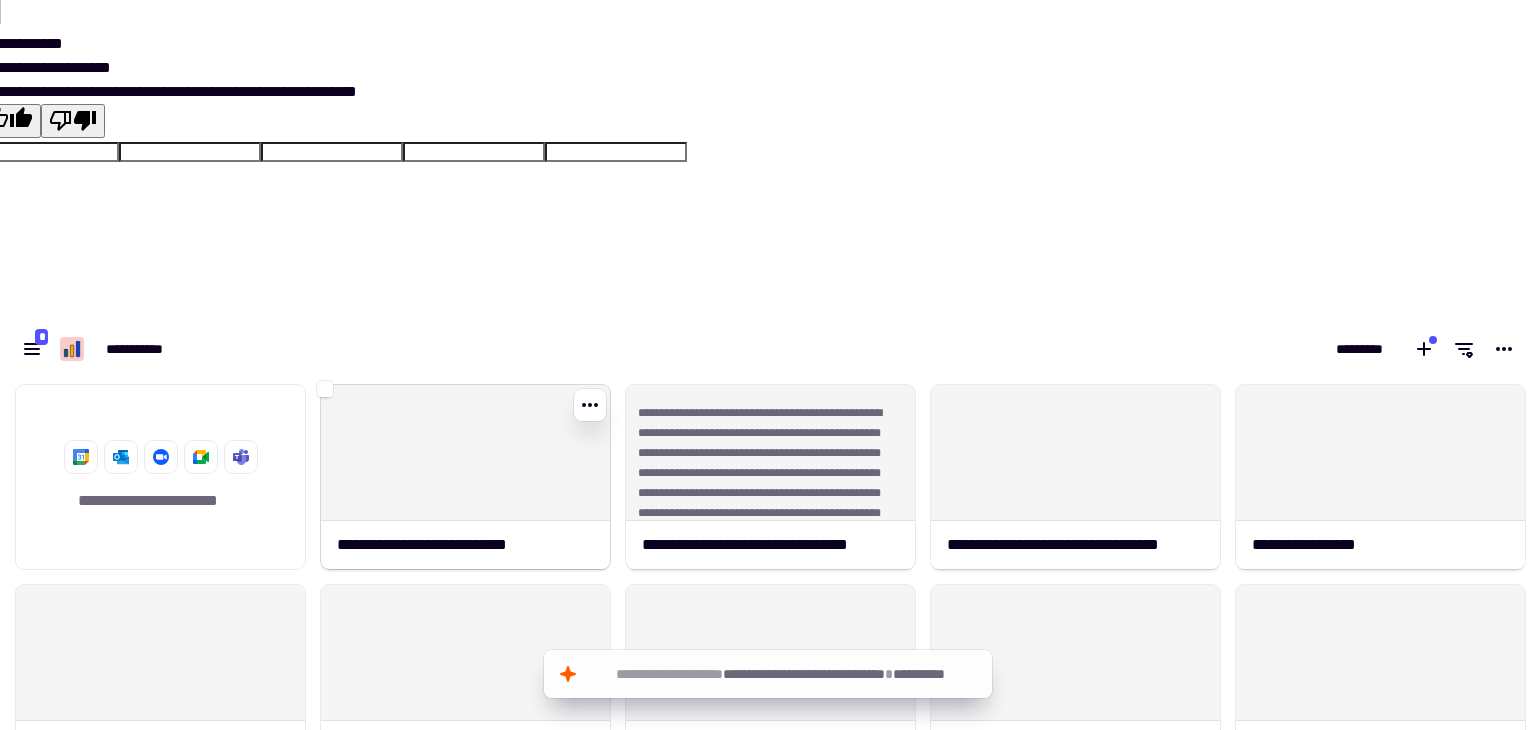 click 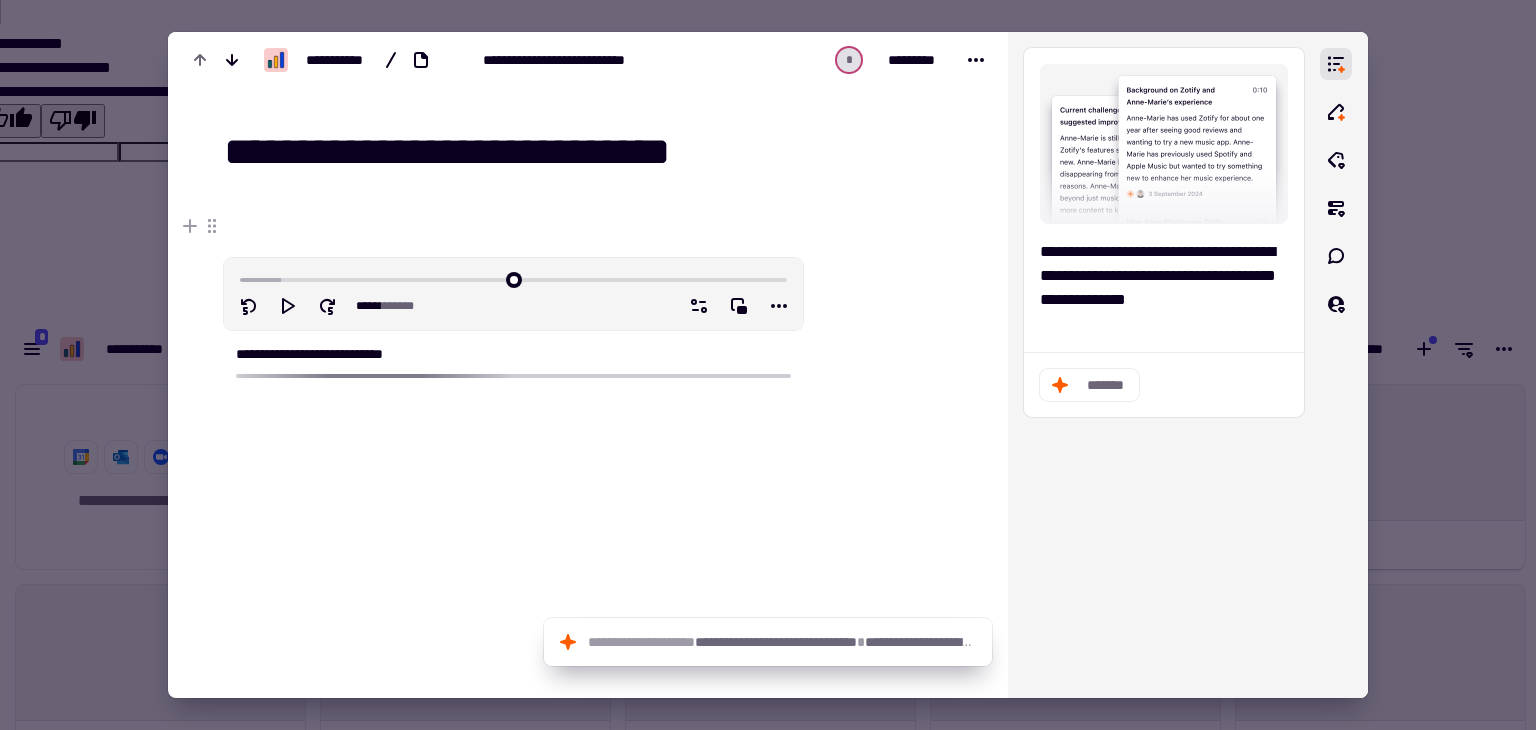 click at bounding box center [768, 365] 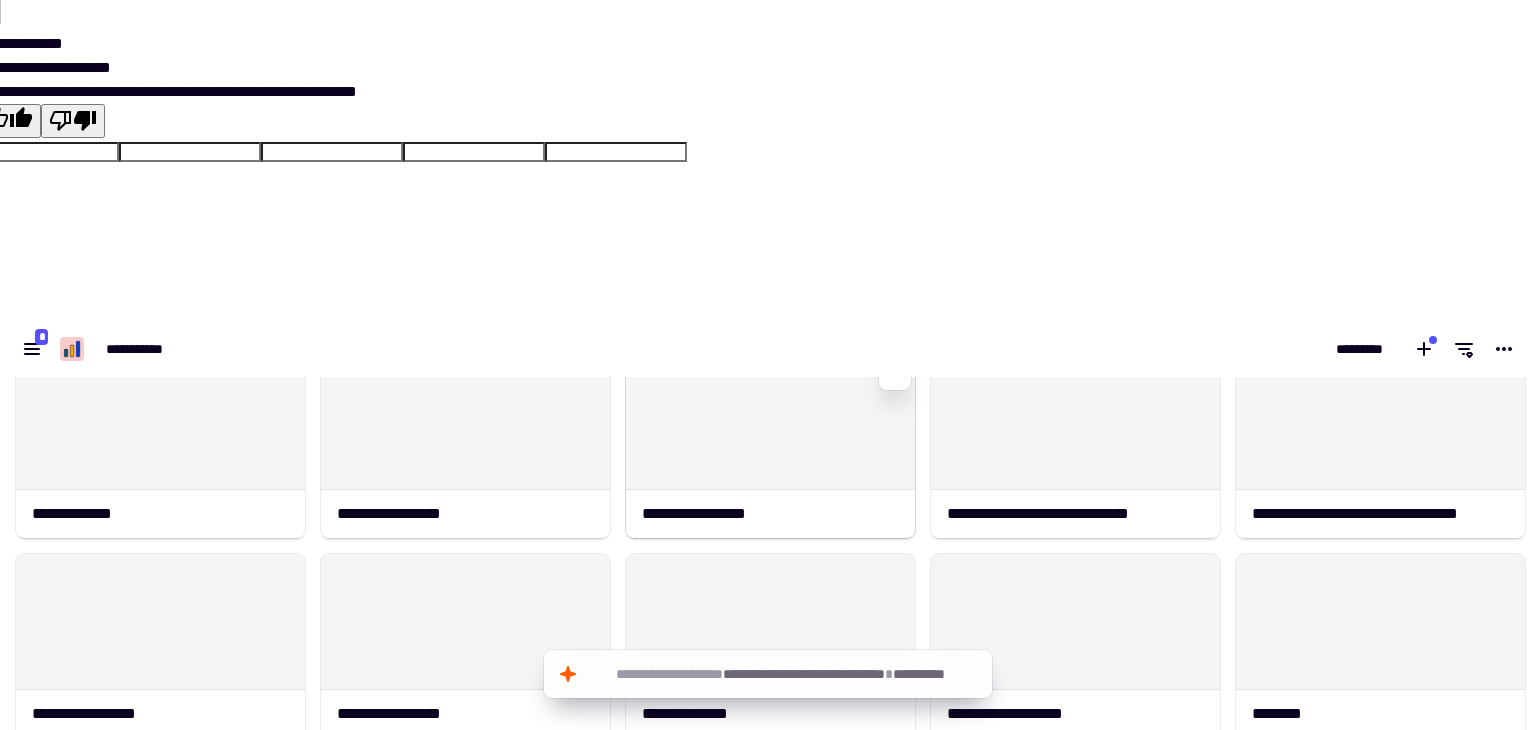 scroll, scrollTop: 260, scrollLeft: 0, axis: vertical 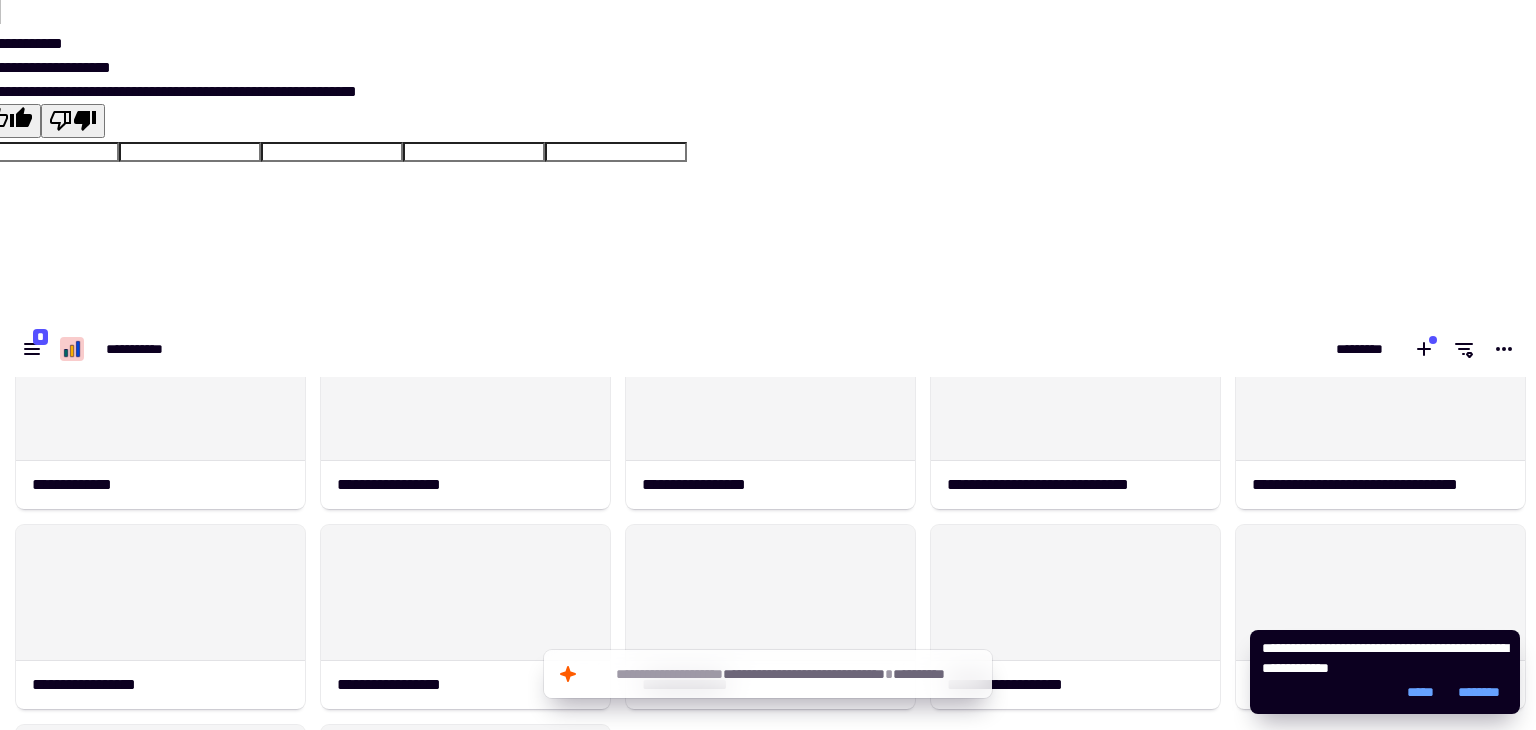 click on "[FIRST] [LAST] [FIRST] [LAST] [FIRST] [LAST] [FIRST] [LAST] [FIRST] [LAST] [FIRST] [LAST] [FIRST] [LAST] [FIRST] [LAST] [FIRST] [LAST] [FIRST] [LAST] [FIRST] [LAST] [FIRST] [LAST] [FIRST] [LAST] [FIRST] [LAST] [FIRST] [LAST]" 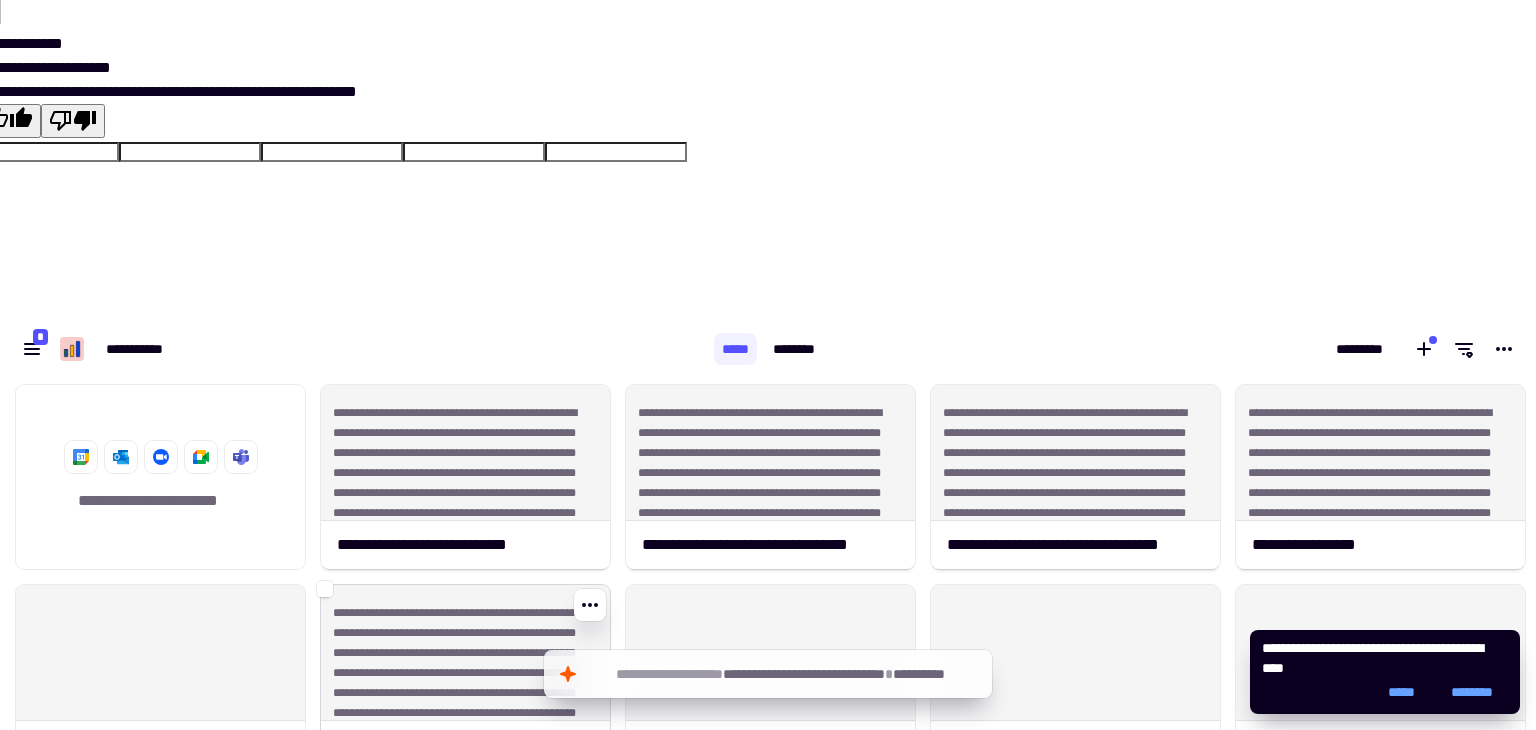 click on "**********" 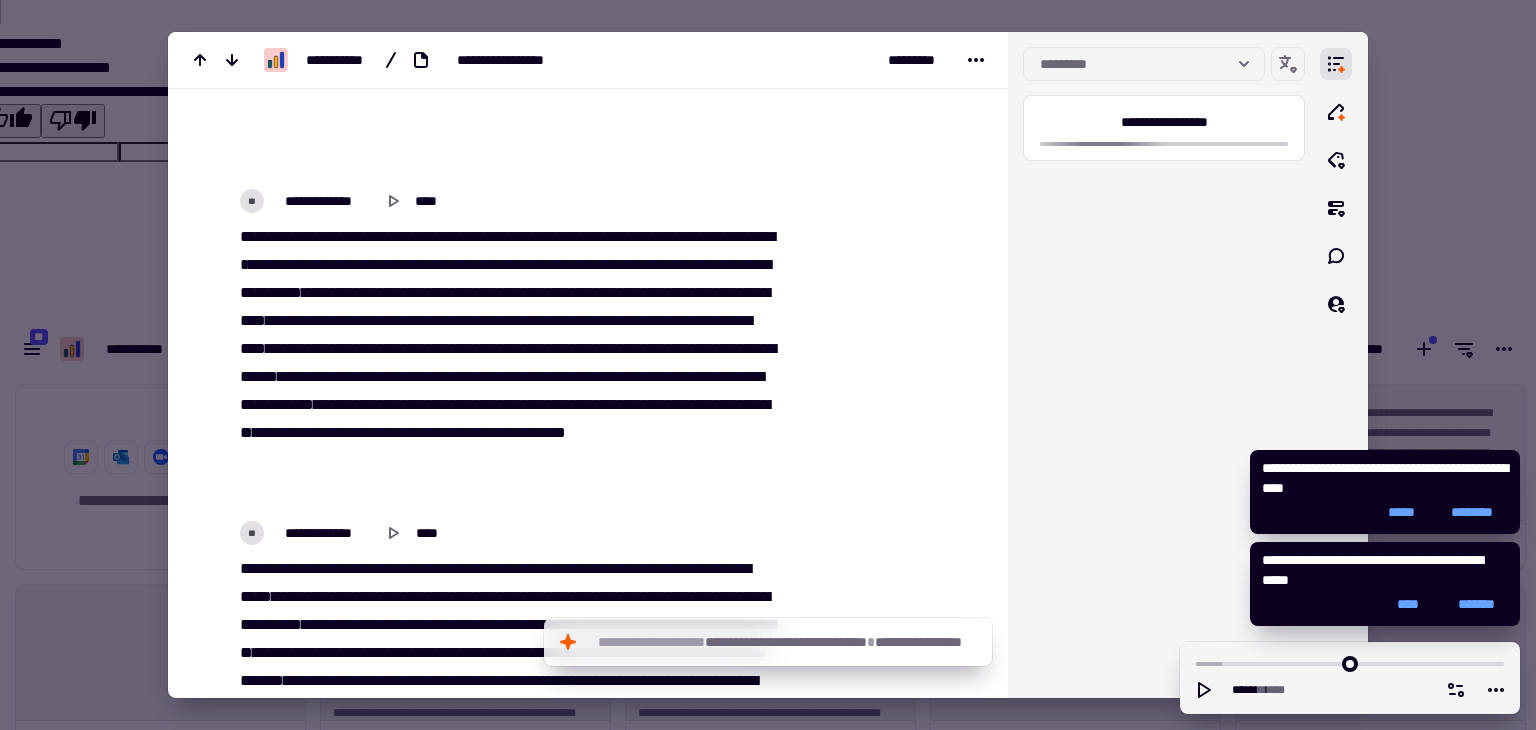 scroll, scrollTop: 4719, scrollLeft: 0, axis: vertical 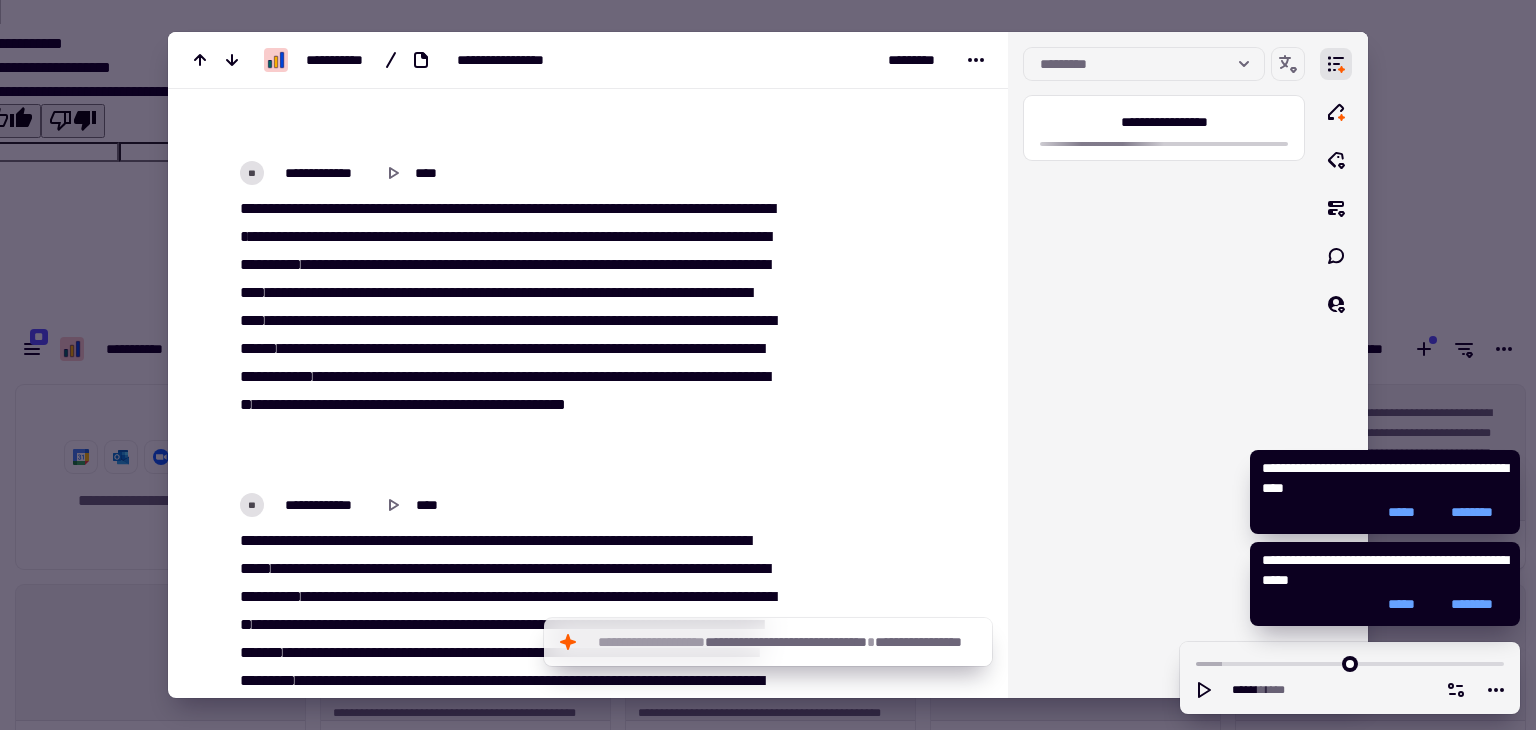 click at bounding box center (768, 365) 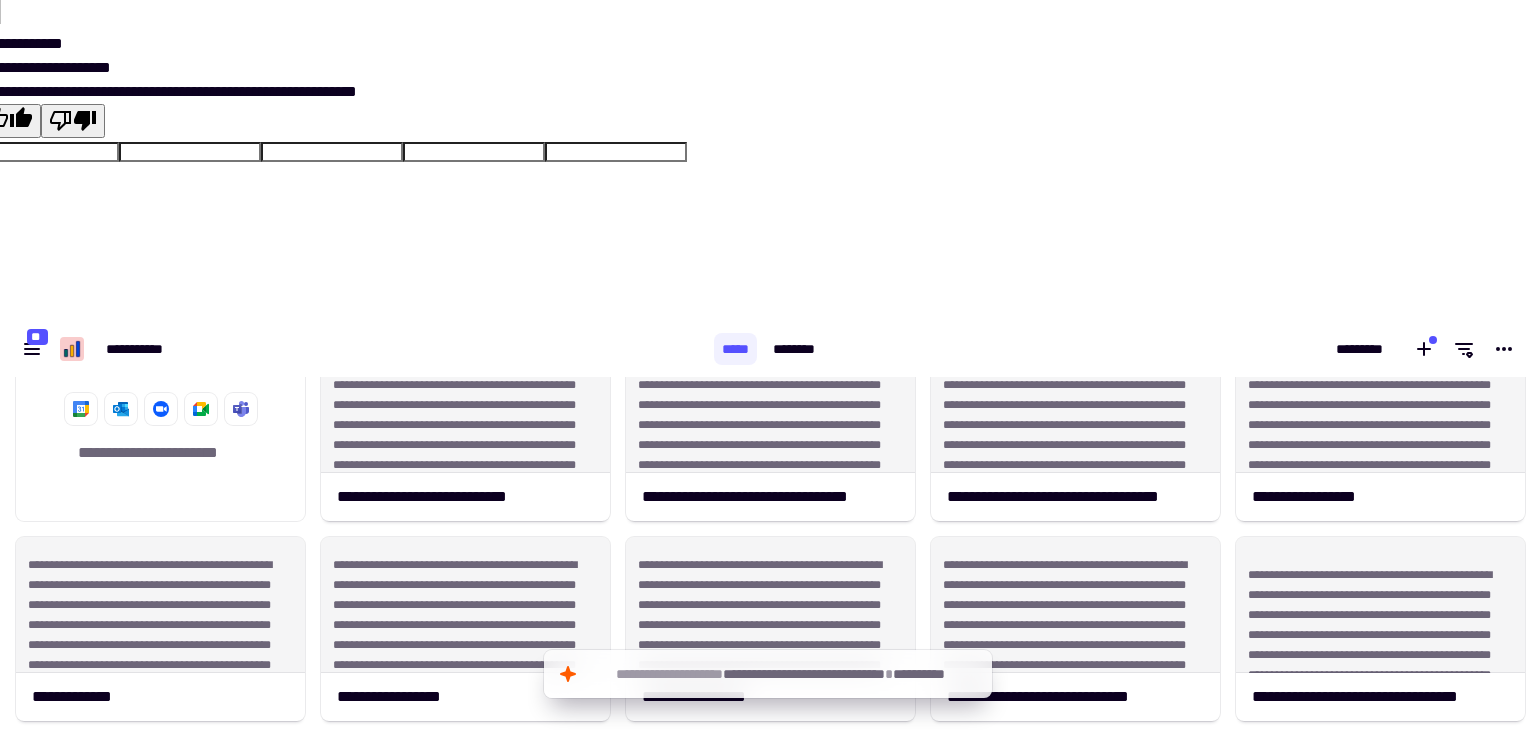 scroll, scrollTop: 48, scrollLeft: 0, axis: vertical 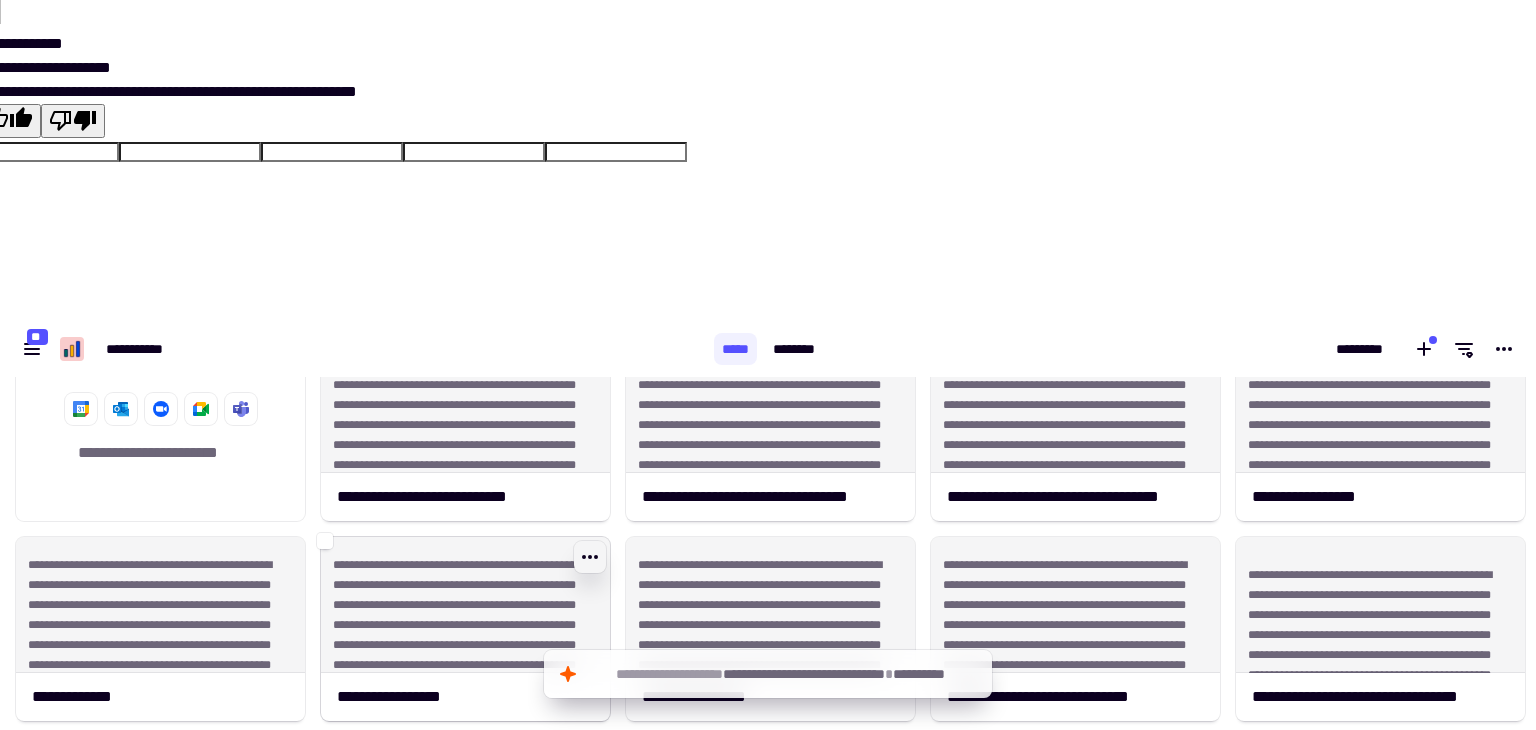 click 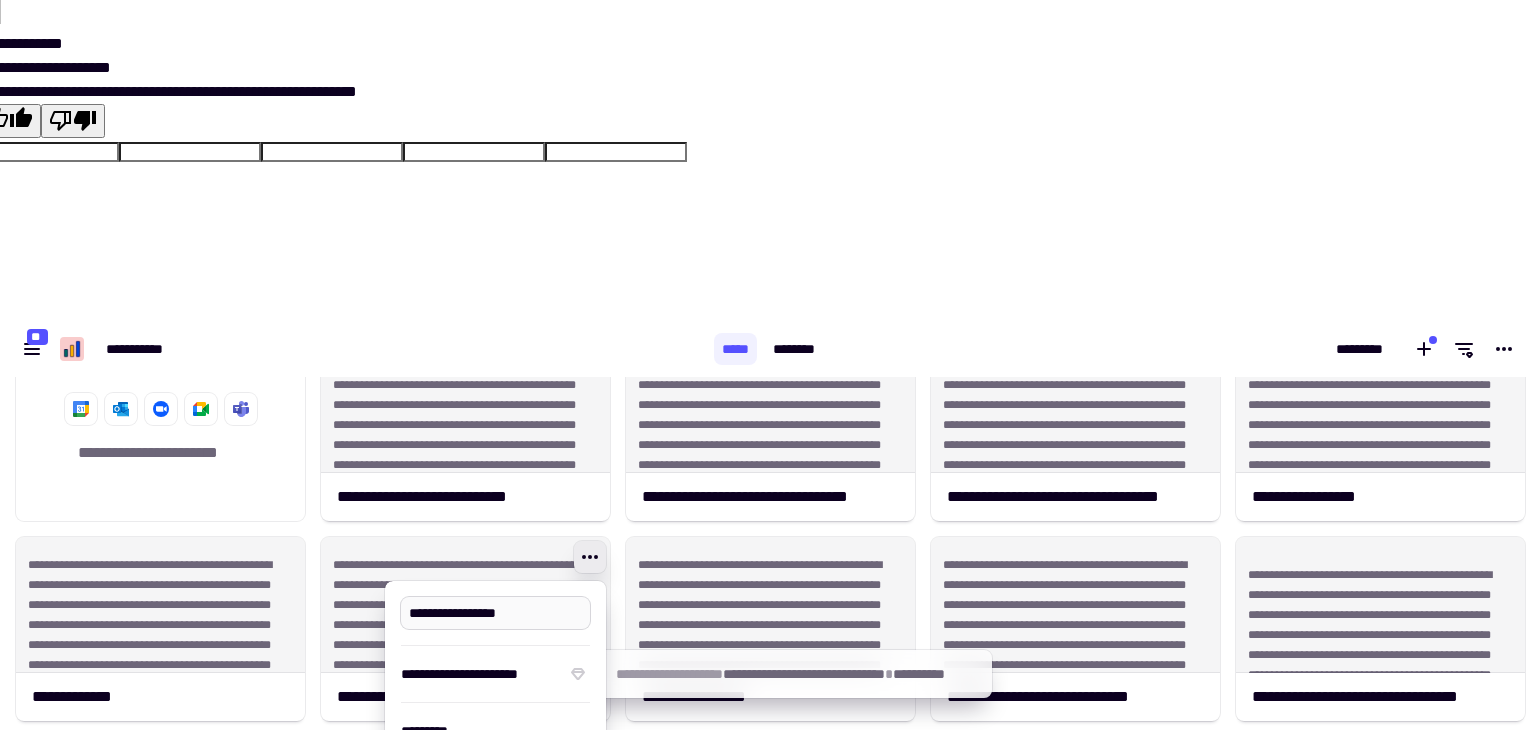 click on "**********" at bounding box center [495, 613] 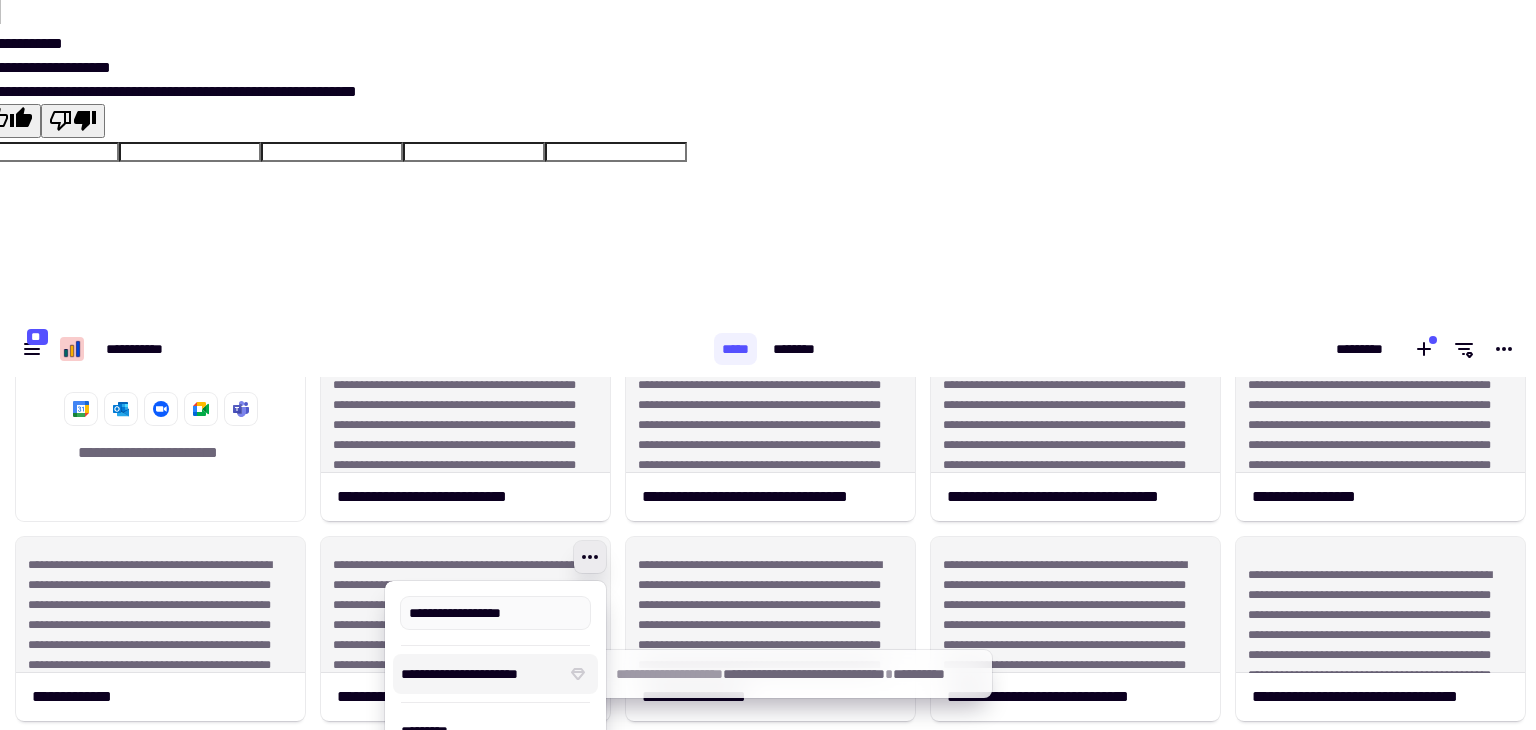 type on "**********" 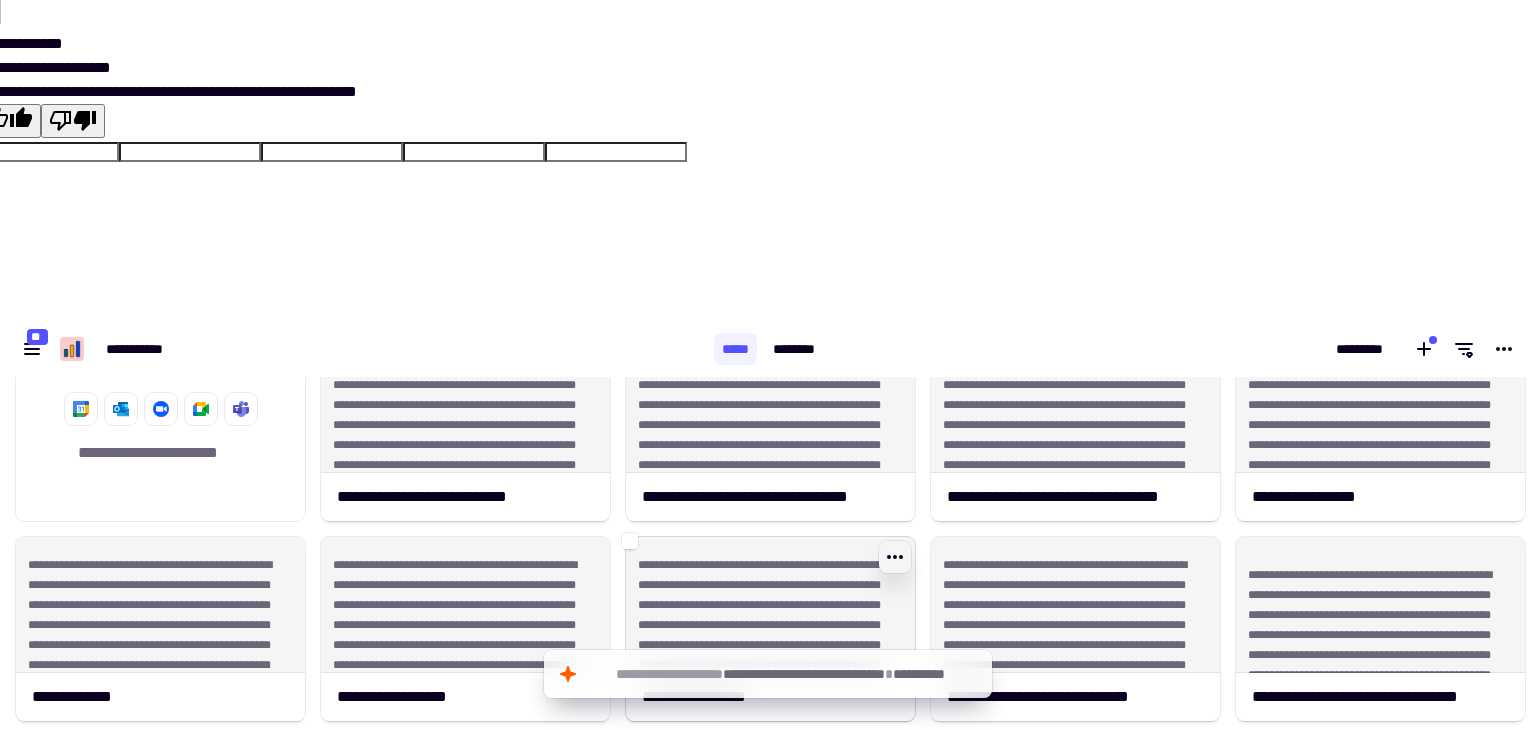 click 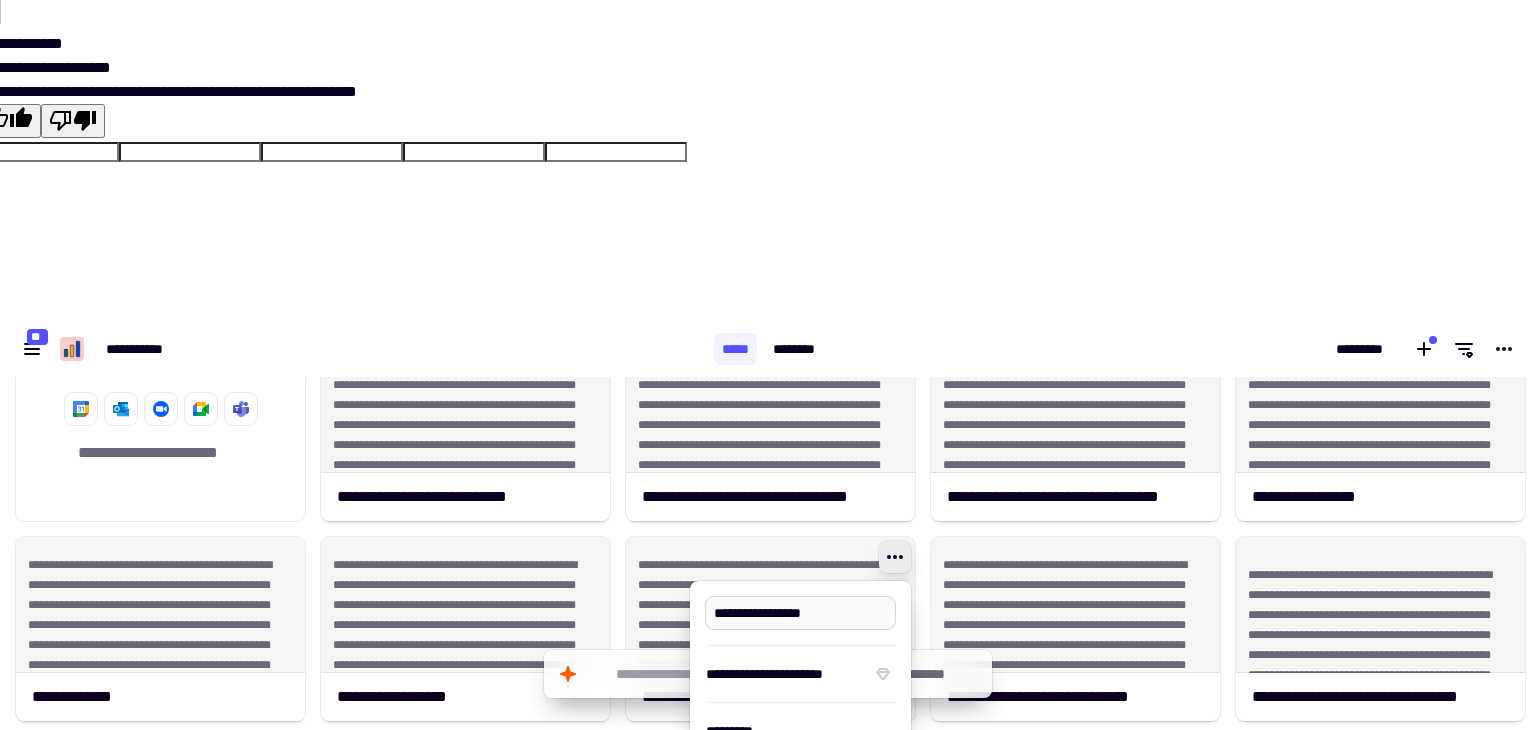 click on "**********" at bounding box center [800, 613] 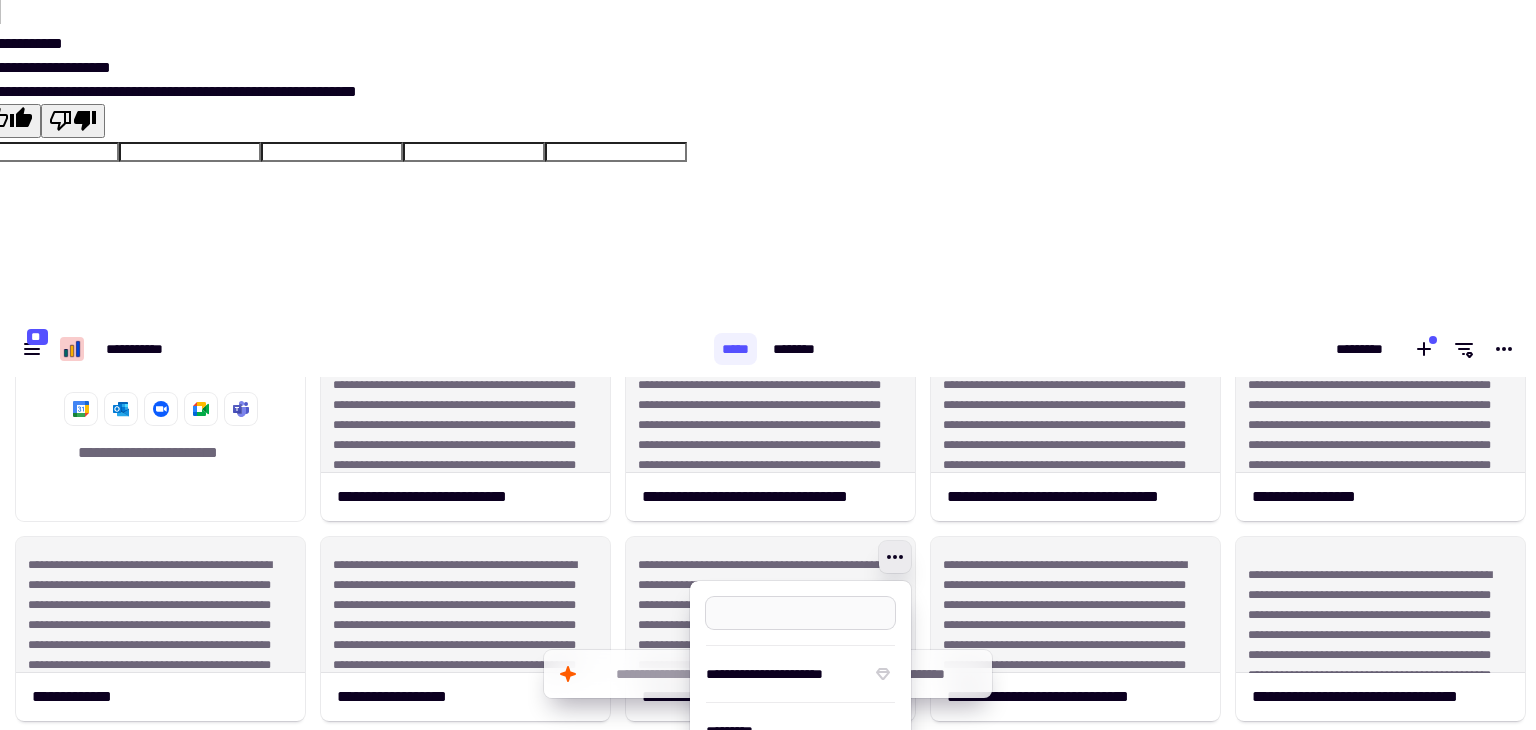 type on "*" 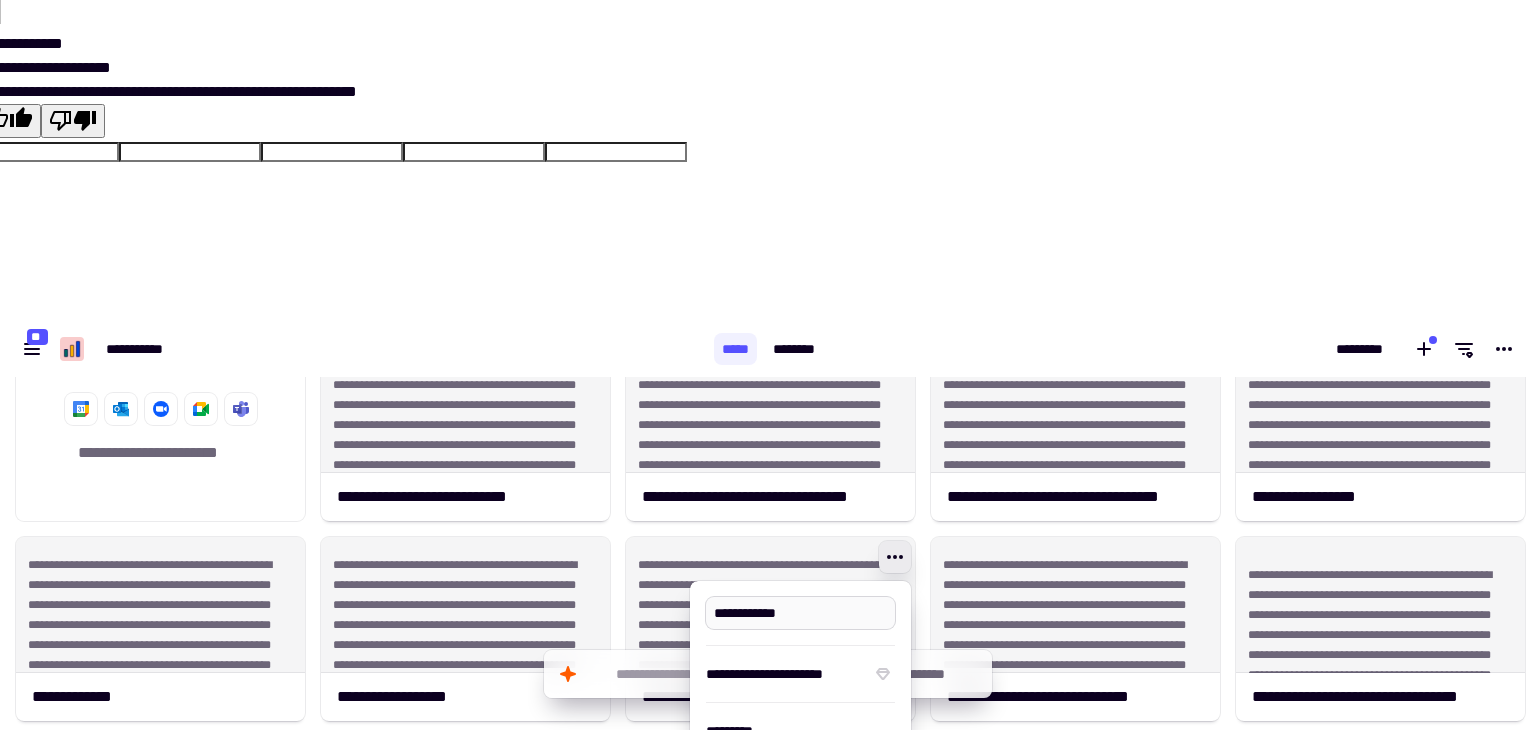 click on "**********" at bounding box center (800, 613) 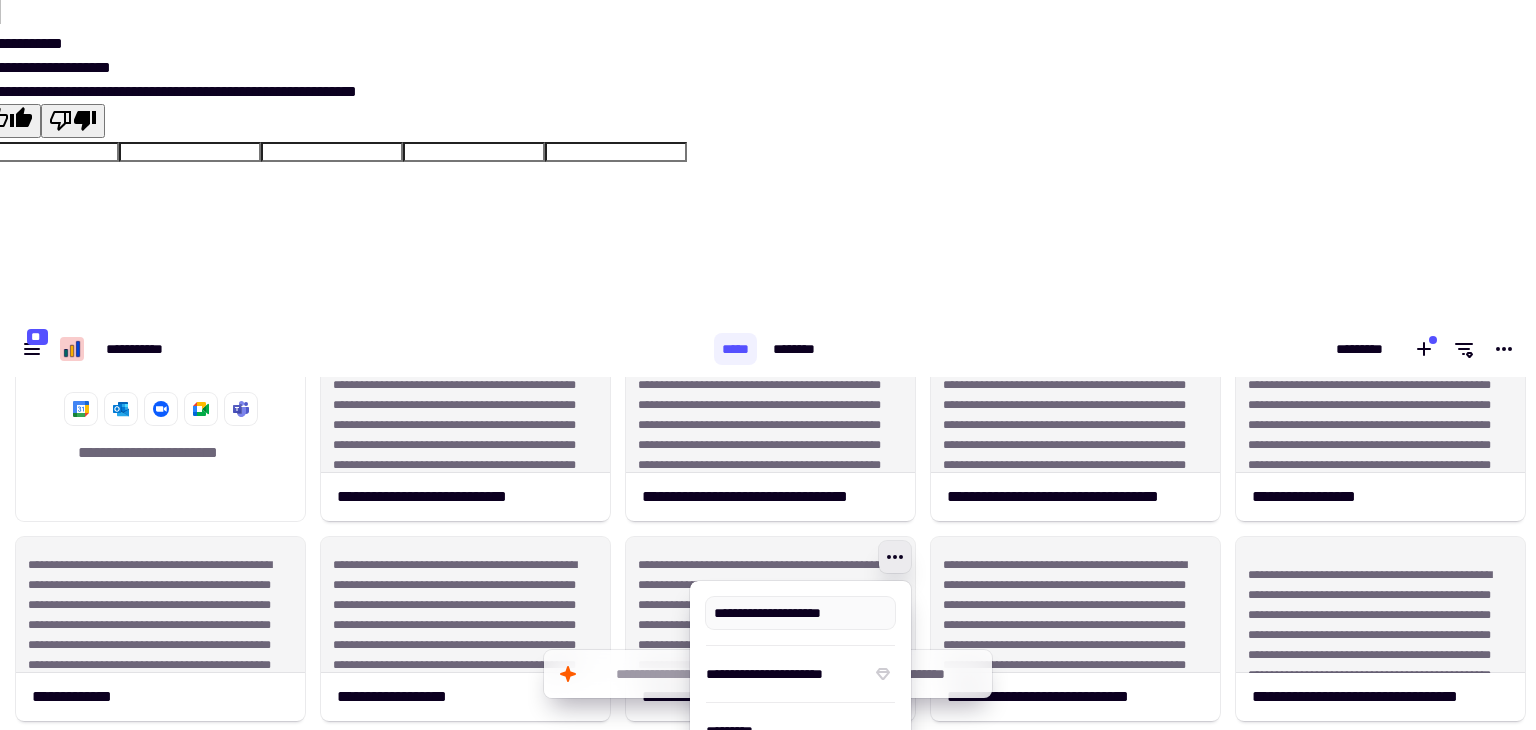 type on "**********" 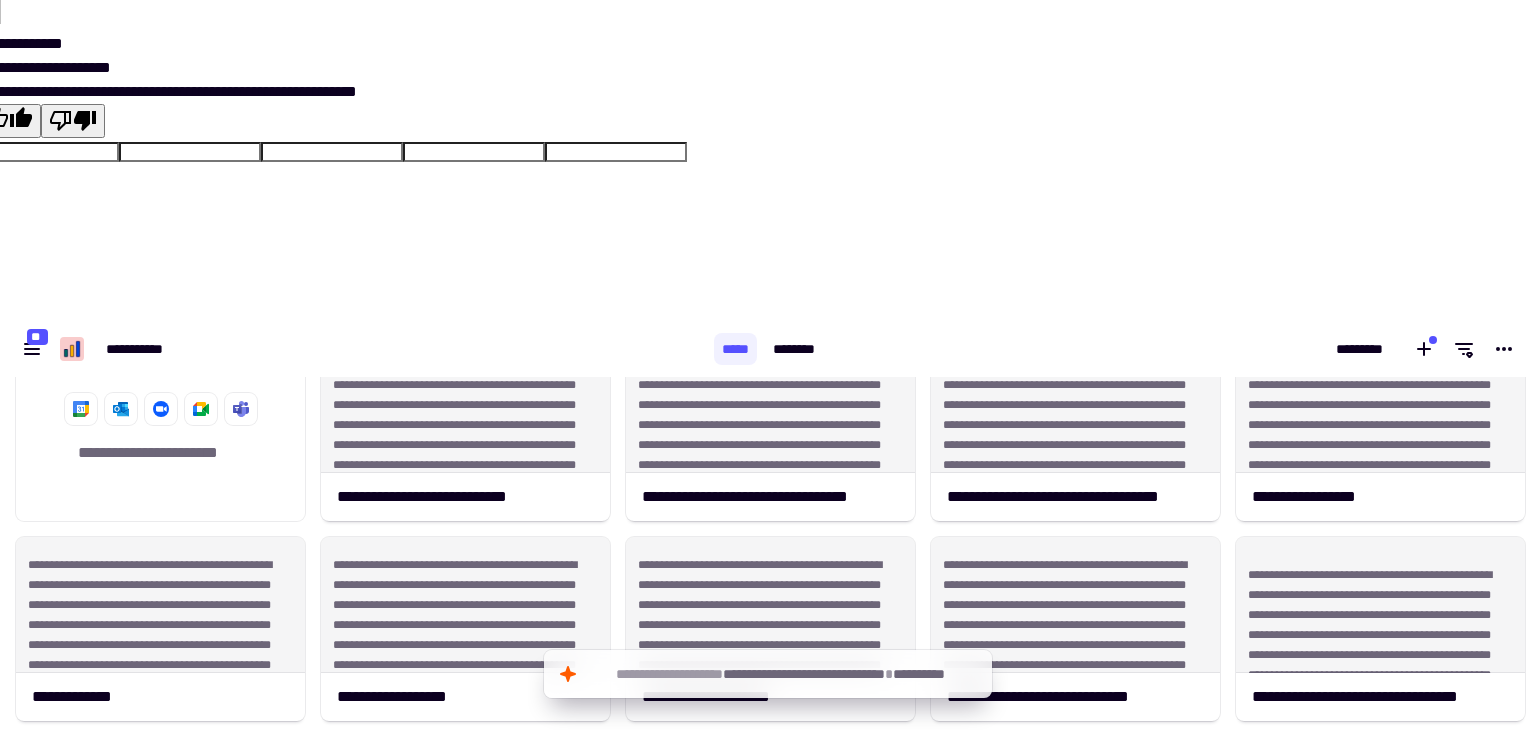 click on "[FIRST] [LAST] [FIRST] [LAST] [FIRST] [LAST] [FIRST] [LAST] [FIRST] [LAST] [FIRST] [LAST] [FIRST] [LAST] [FIRST] [LAST] [FIRST] [LAST] [FIRST] [LAST] [FIRST] [LAST] [FIRST] [LAST] [FIRST] [LAST] [FIRST] [LAST] [FIRST] [LAST] [FIRST] [LAST] [FIRST] [LAST] [FIRST] [LAST] [FIRST] [LAST]" 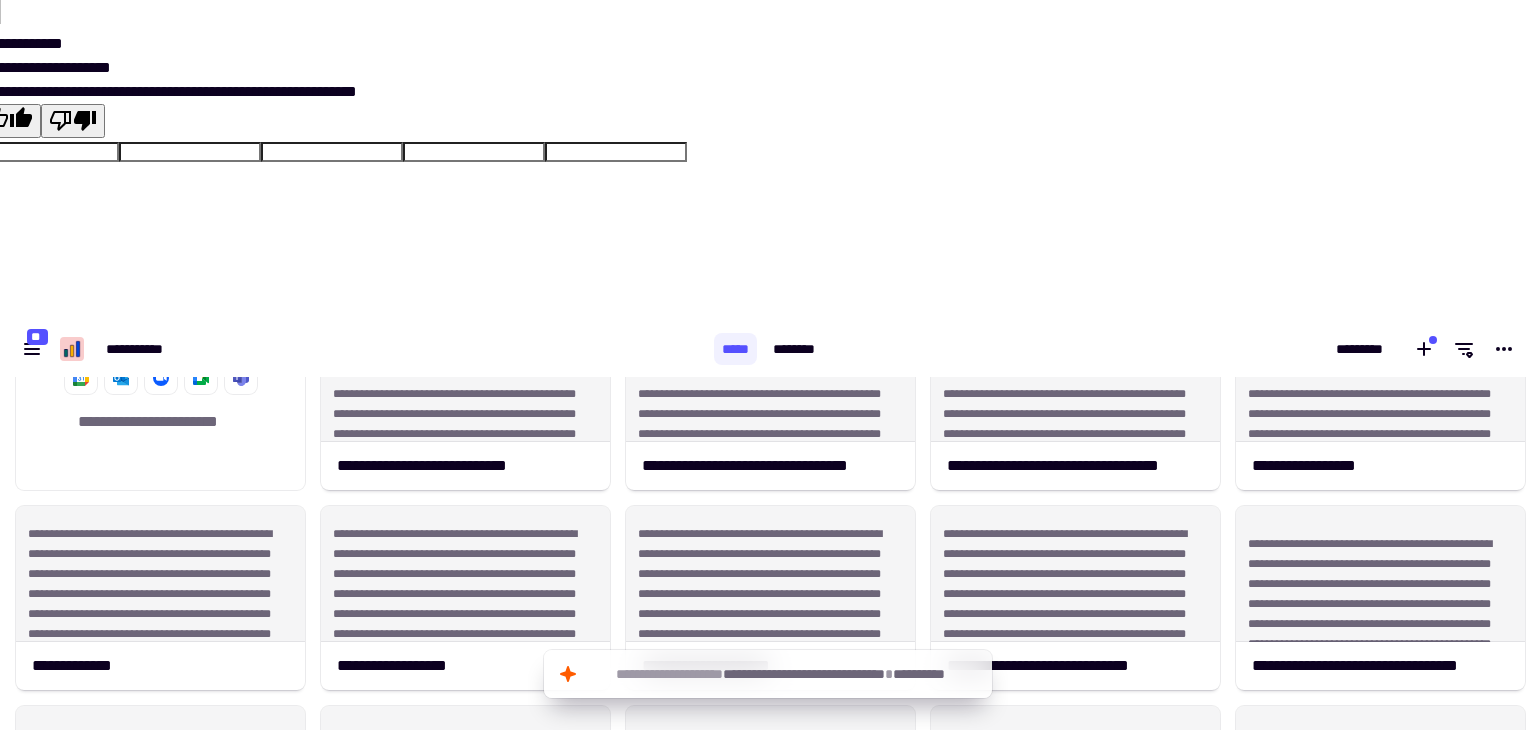 scroll, scrollTop: 0, scrollLeft: 0, axis: both 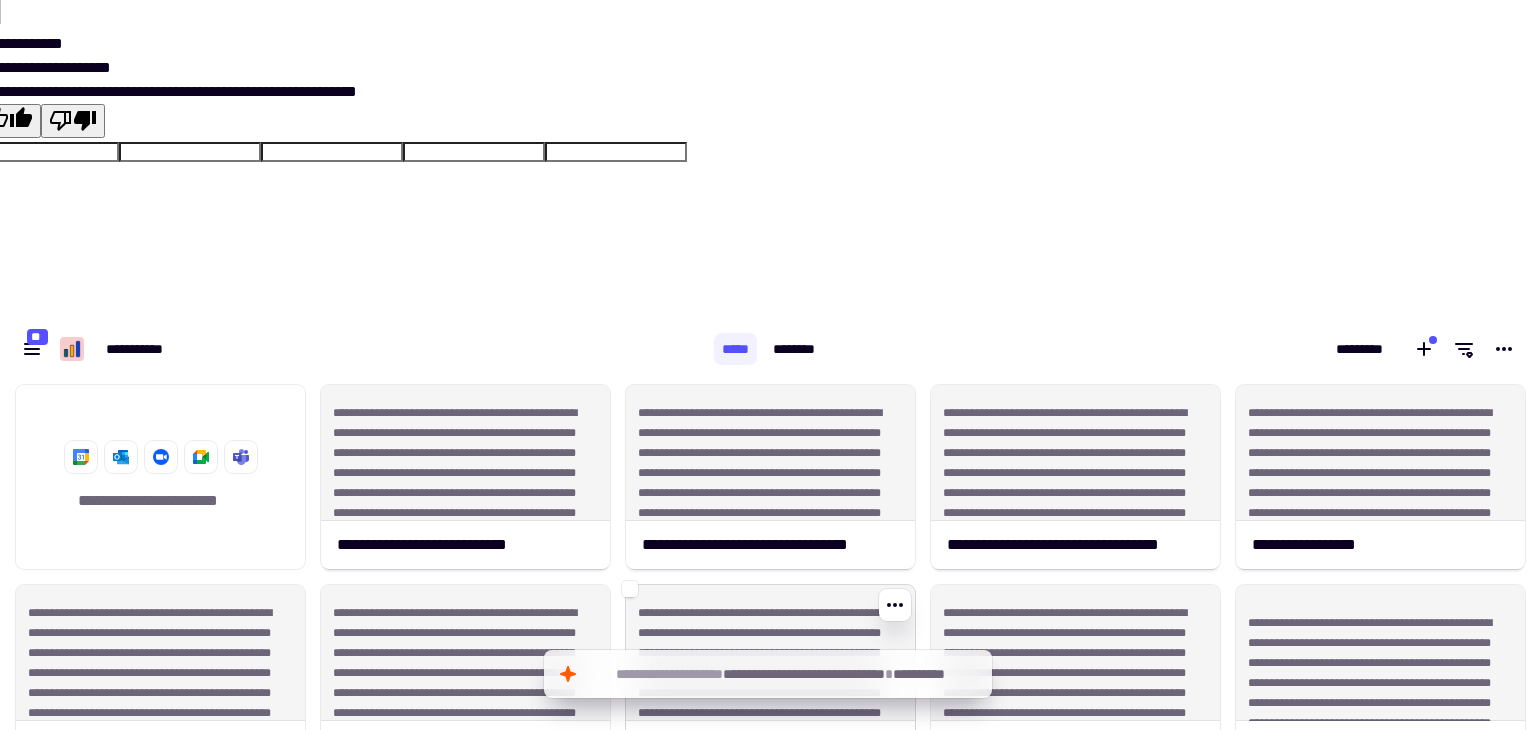 click on "**********" 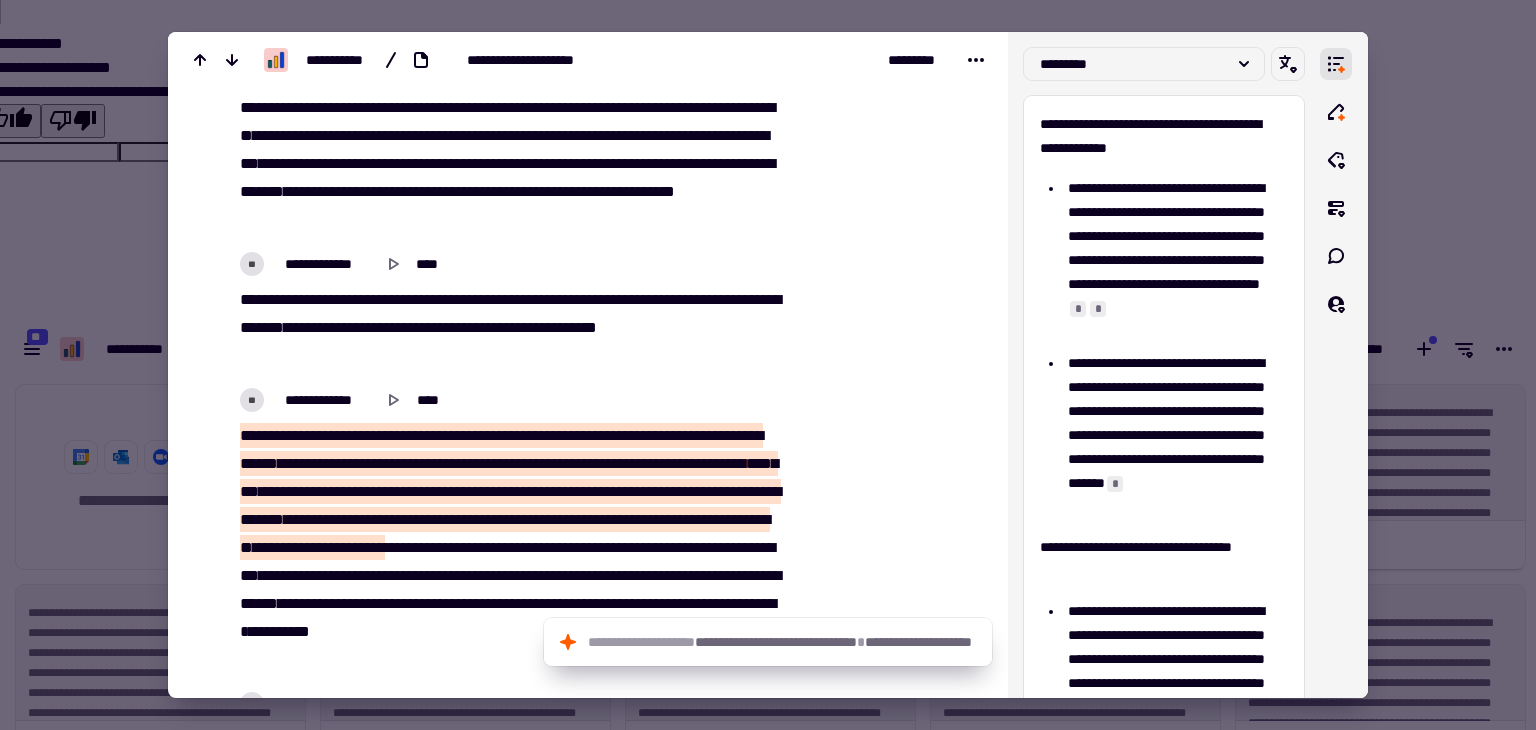 scroll, scrollTop: 0, scrollLeft: 0, axis: both 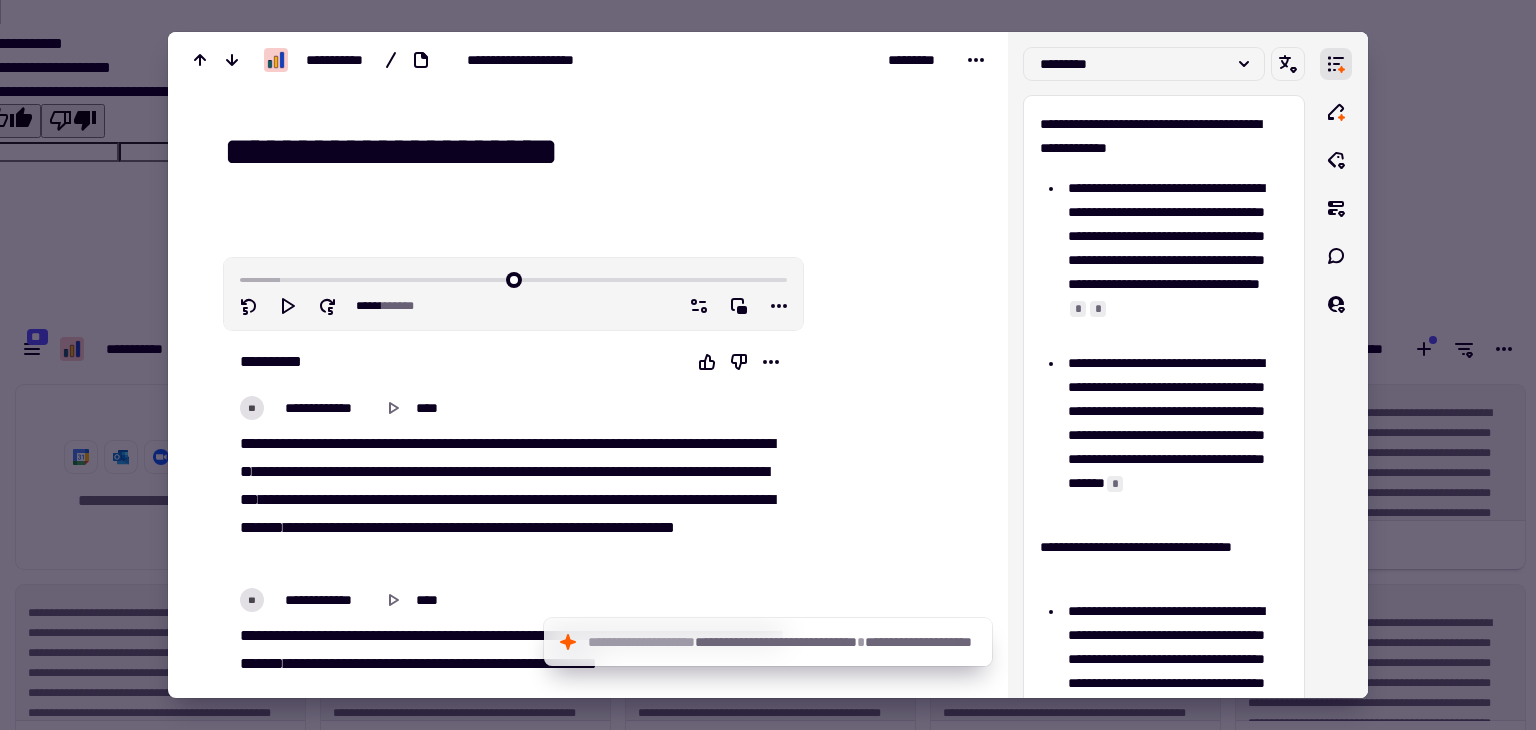 click at bounding box center (768, 365) 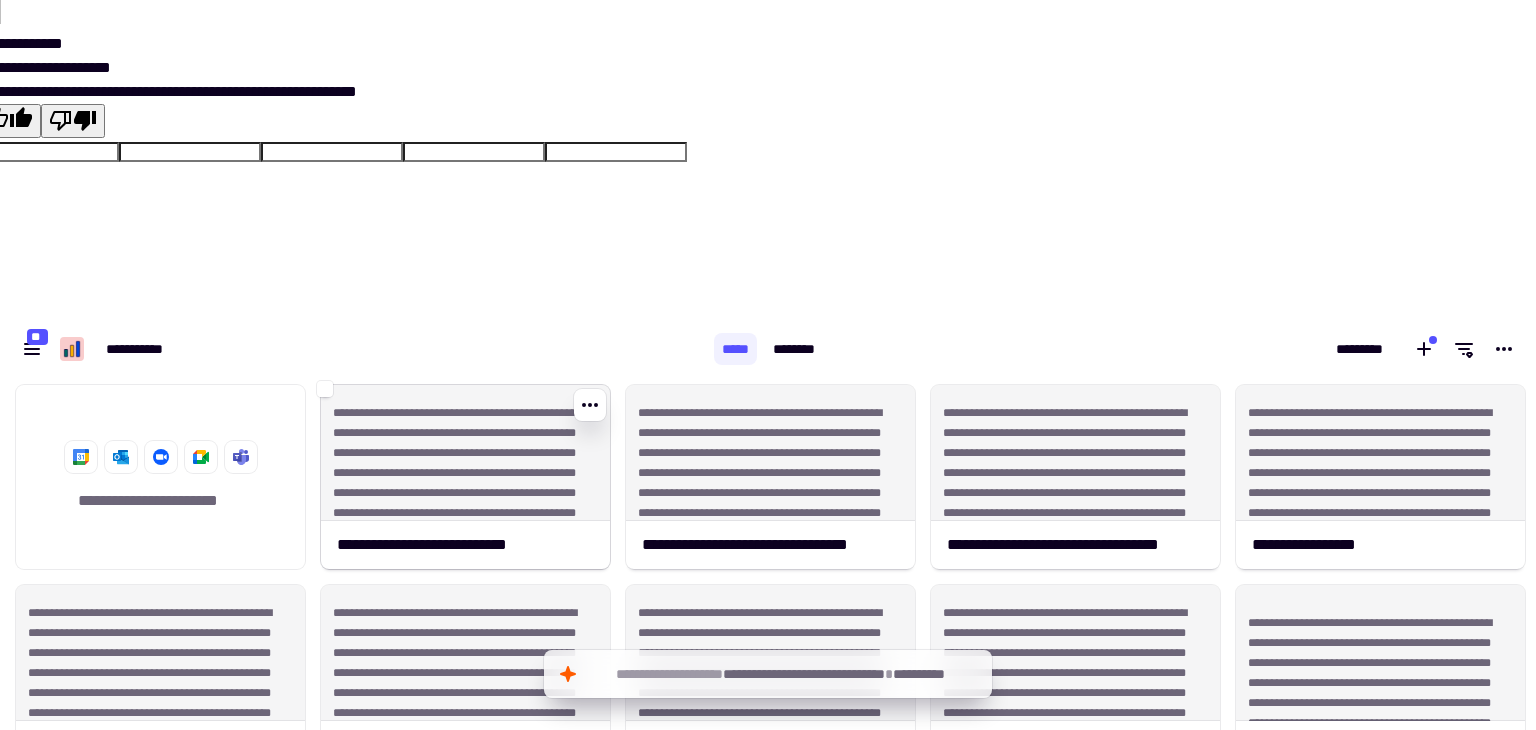 scroll, scrollTop: 260, scrollLeft: 0, axis: vertical 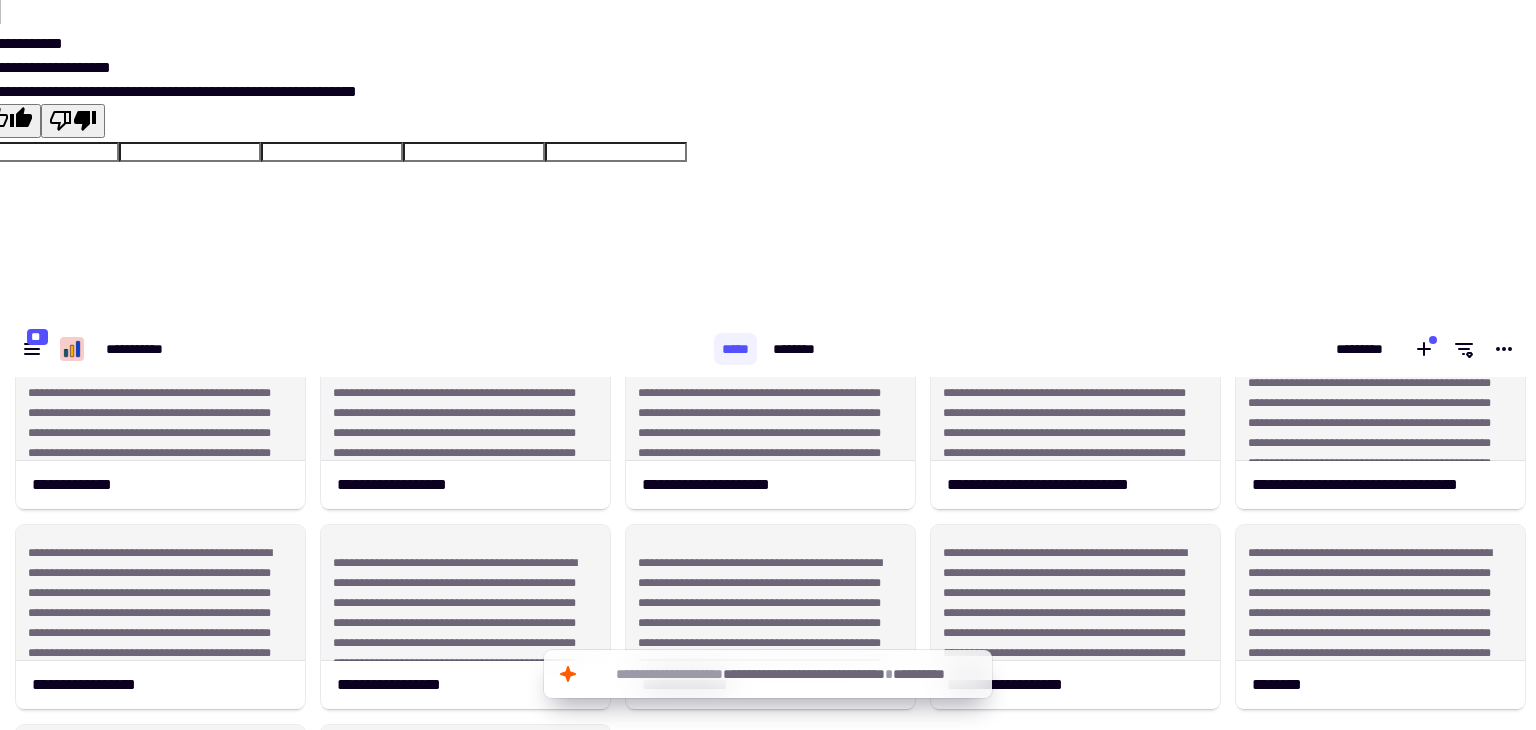 click on "[FIRST] [LAST] [FIRST] [LAST] [FIRST] [LAST] [FIRST] [LAST] [FIRST] [LAST] [FIRST] [LAST] [FIRST] [LAST] [FIRST] [LAST] [FIRST] [LAST] [FIRST] [LAST] [FIRST] [LAST] [FIRST] [LAST] [FIRST] [LAST] [FIRST] [LAST] [FIRST] [LAST] [FIRST] [LAST] [FIRST] [LAST]" 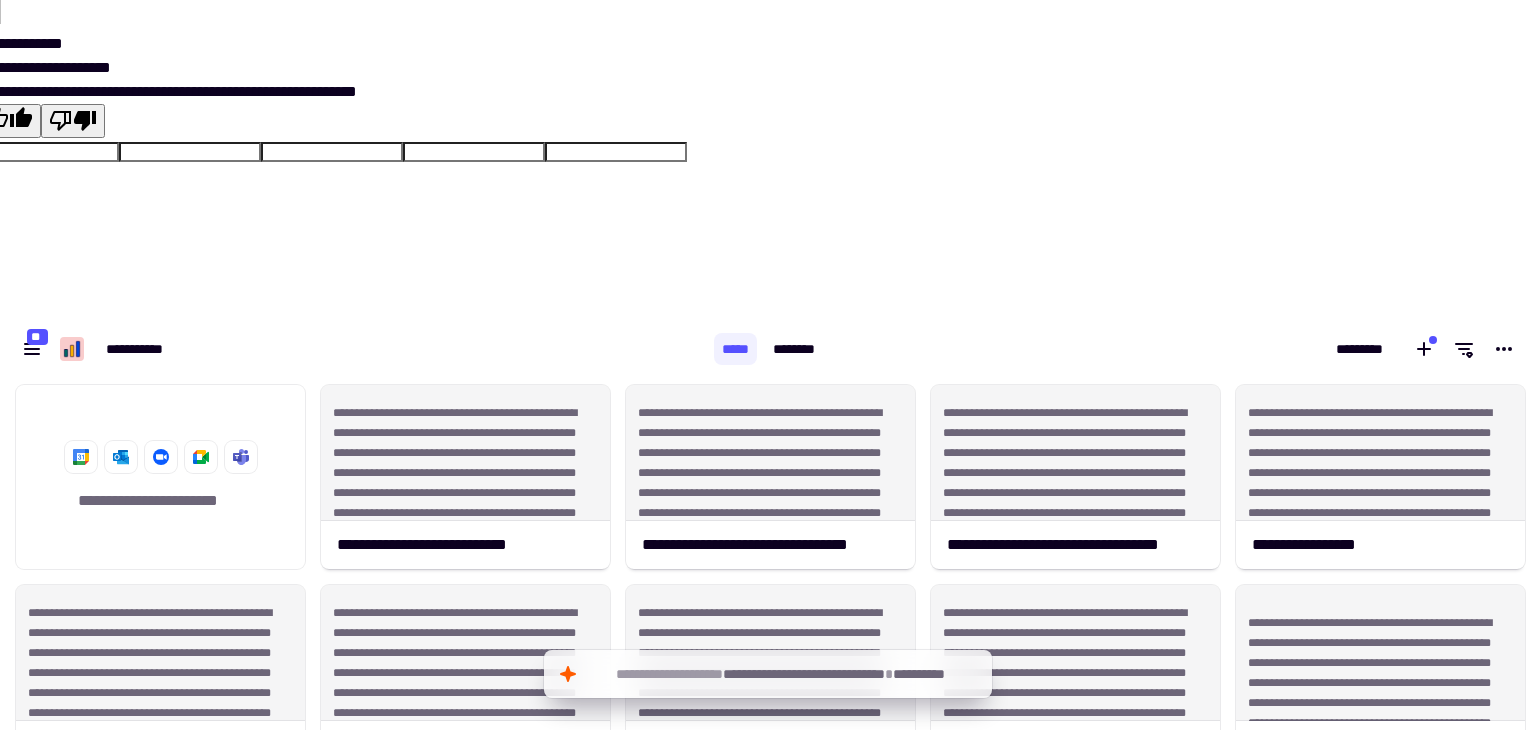 scroll, scrollTop: 0, scrollLeft: 0, axis: both 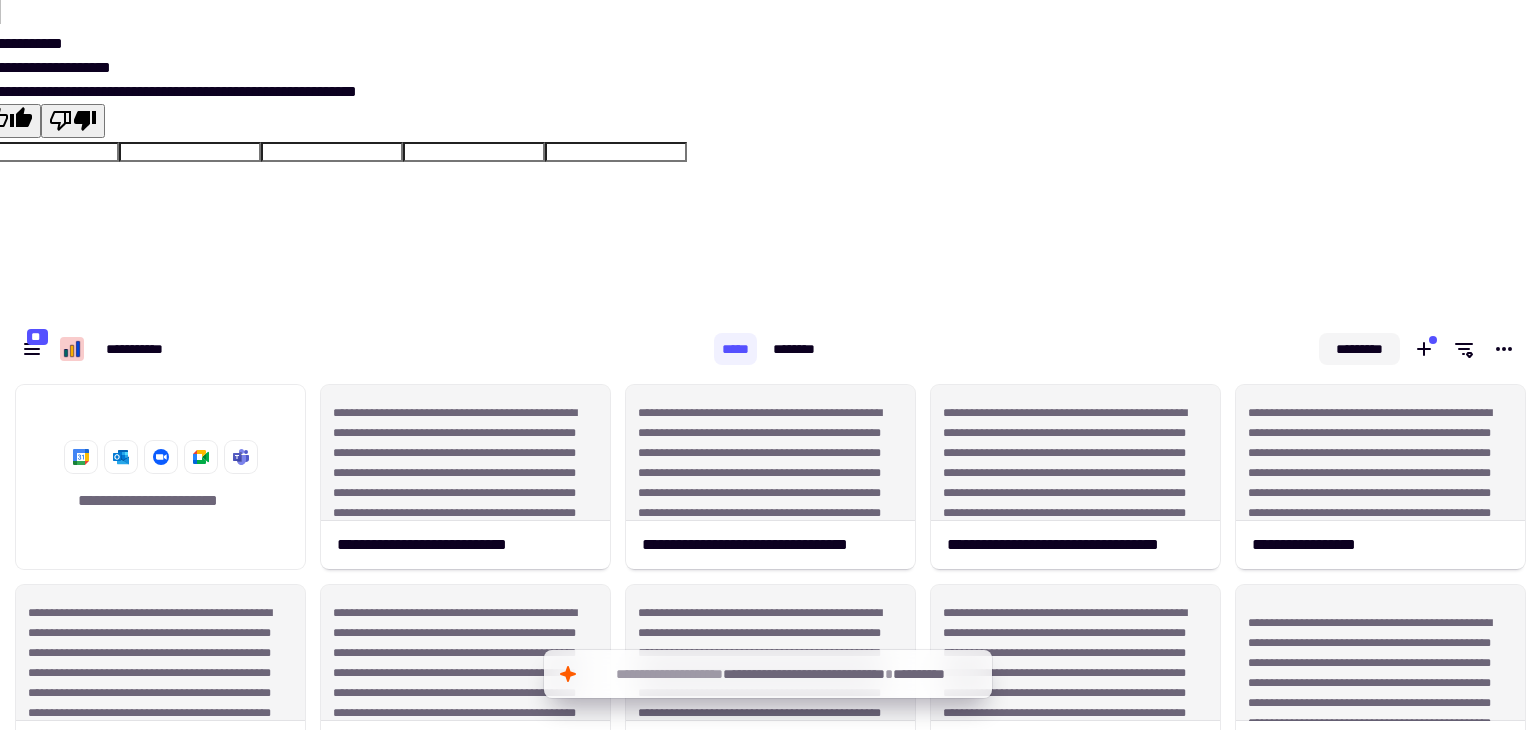 click on "*********" 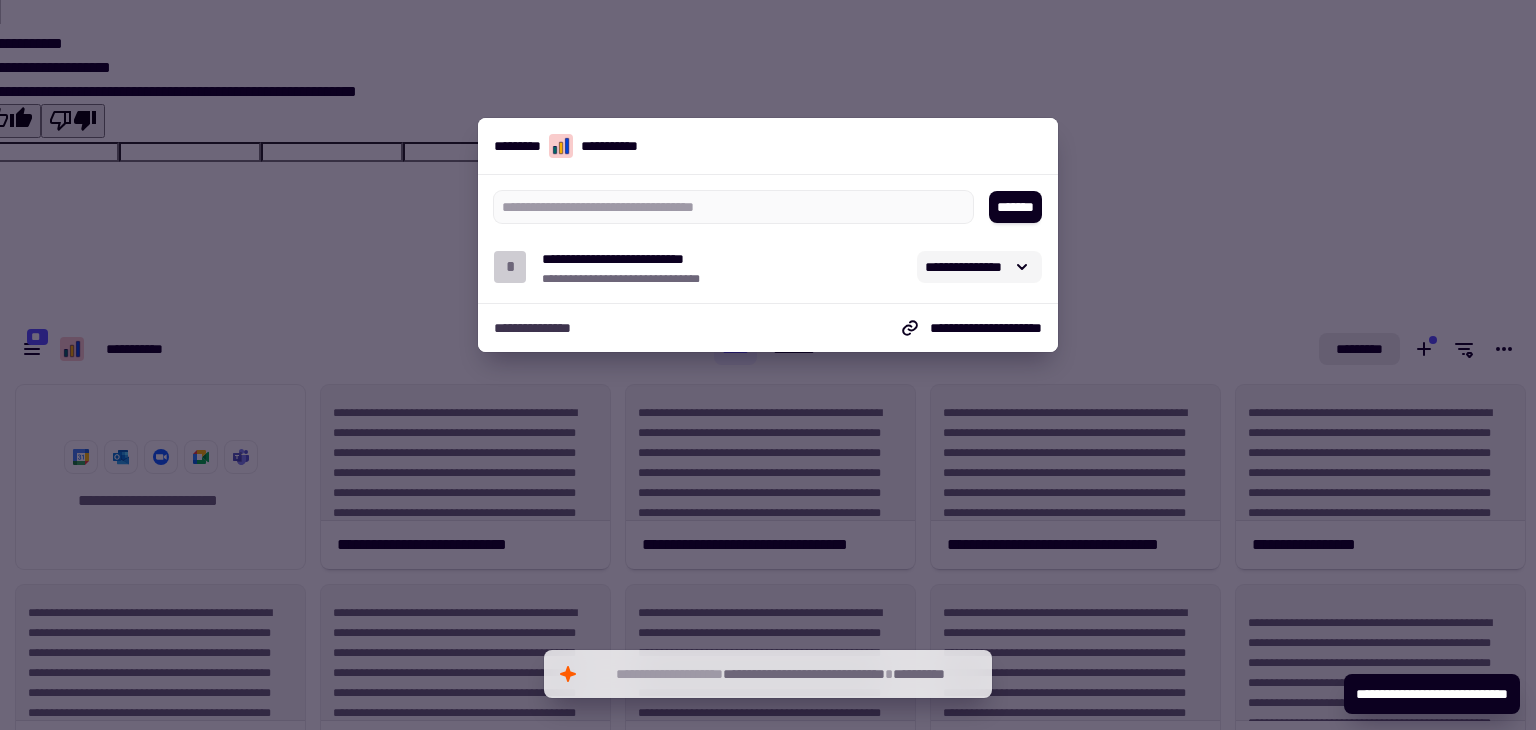 click on "**********" 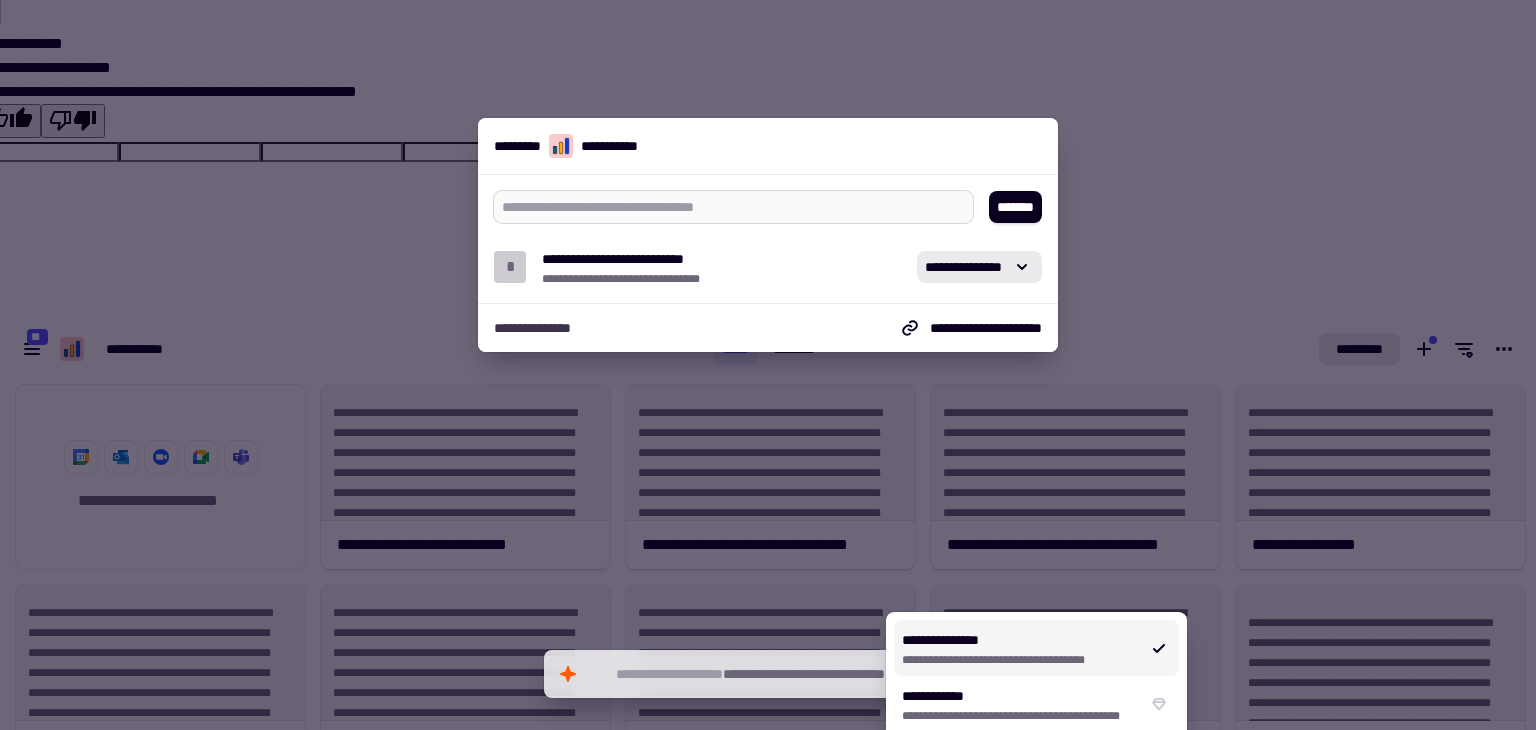 click at bounding box center (725, 207) 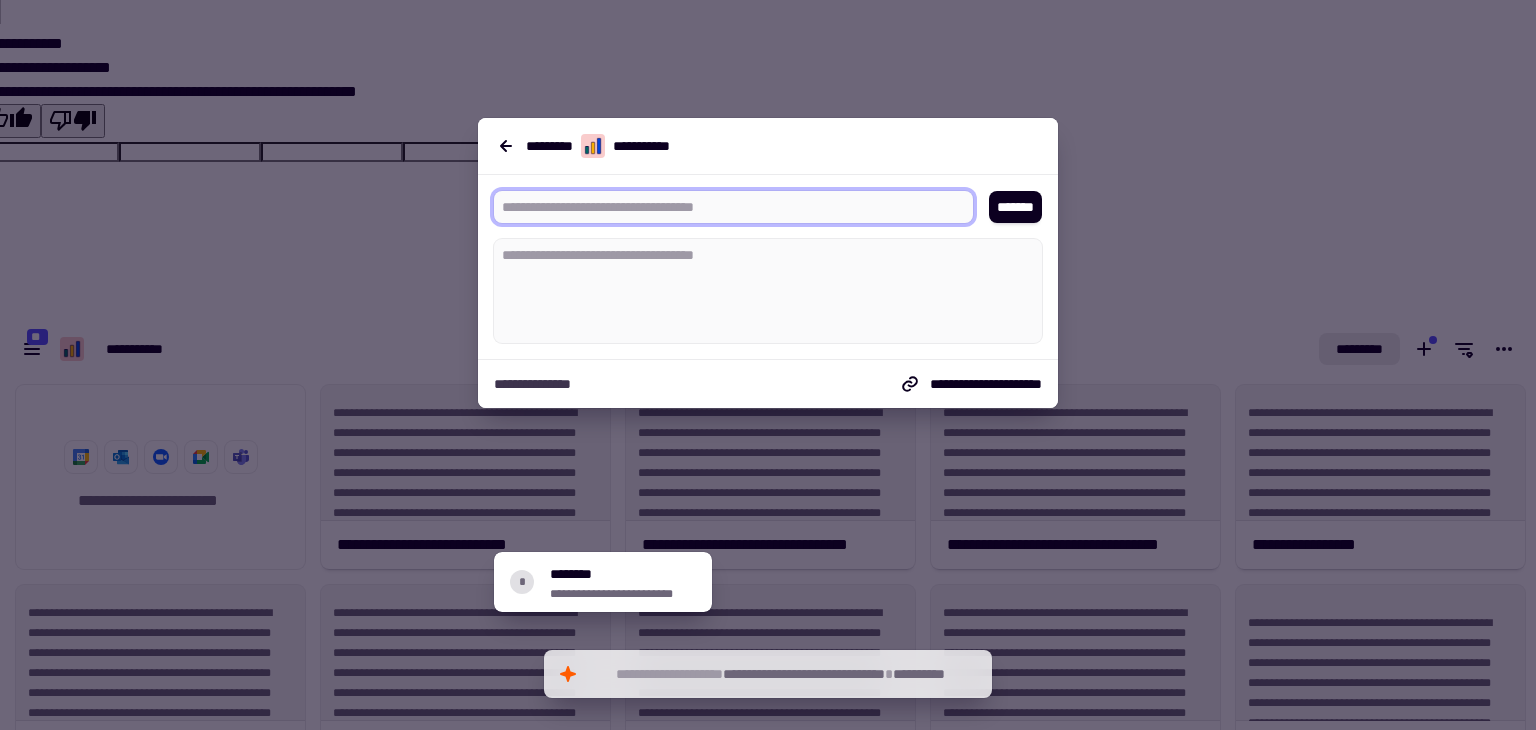 click at bounding box center [768, 365] 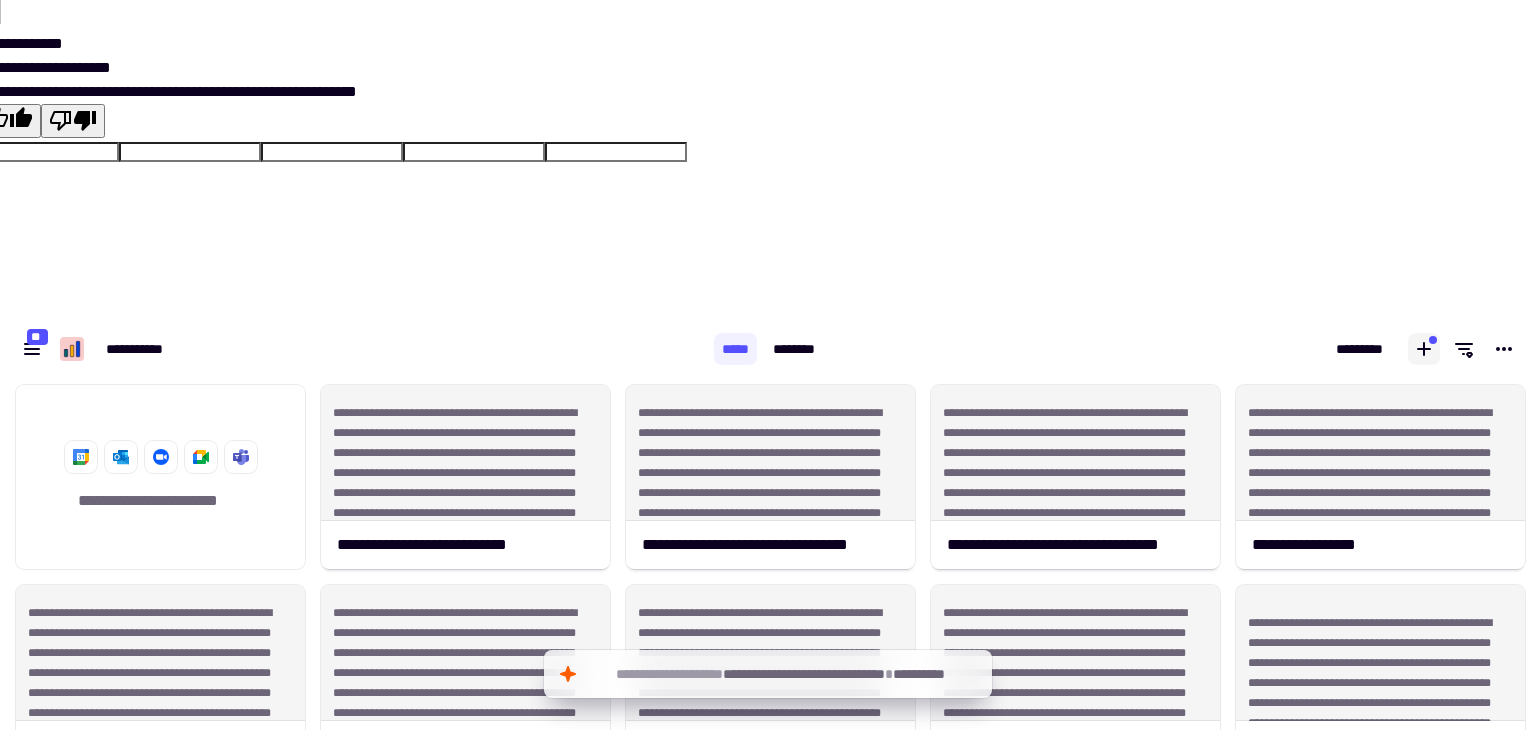 click 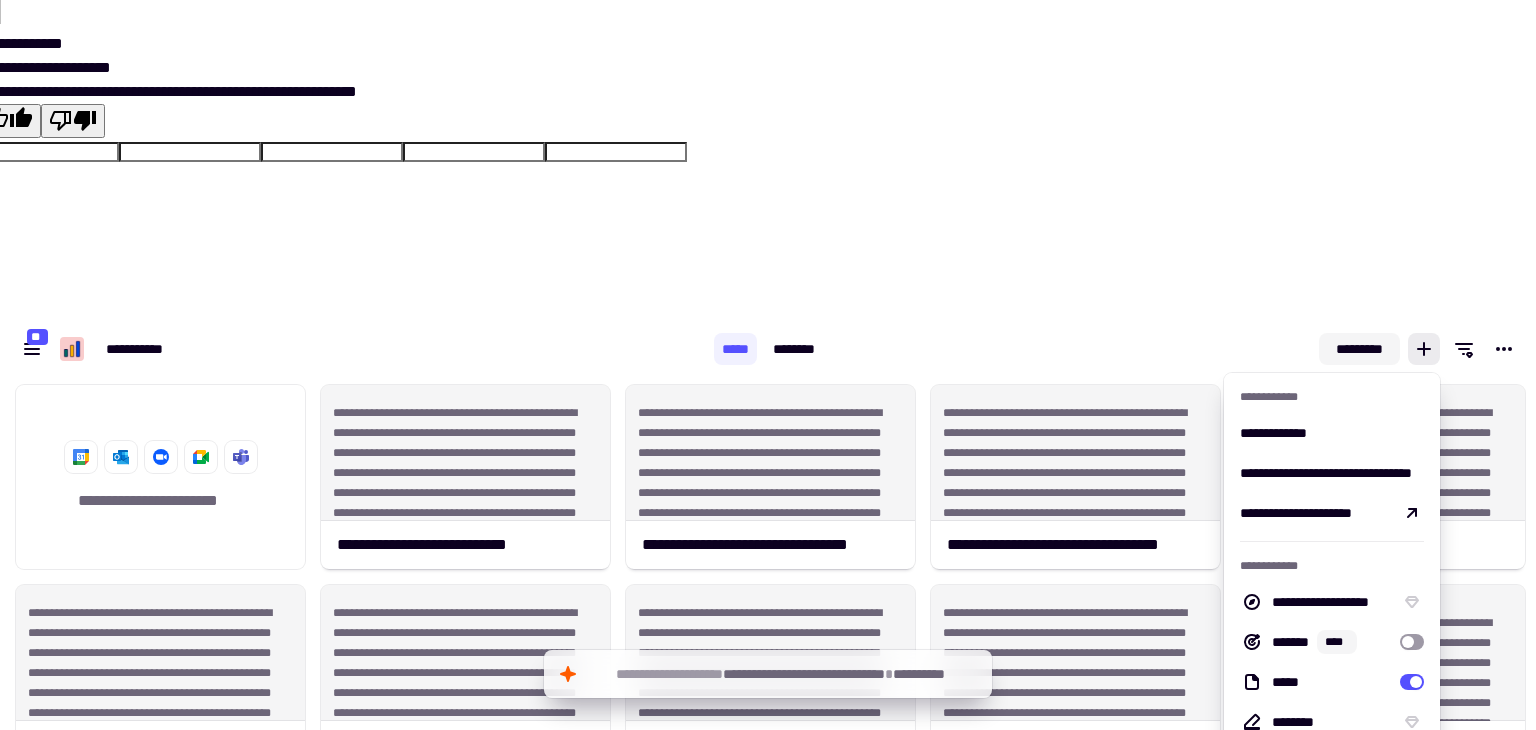 click on "*********" 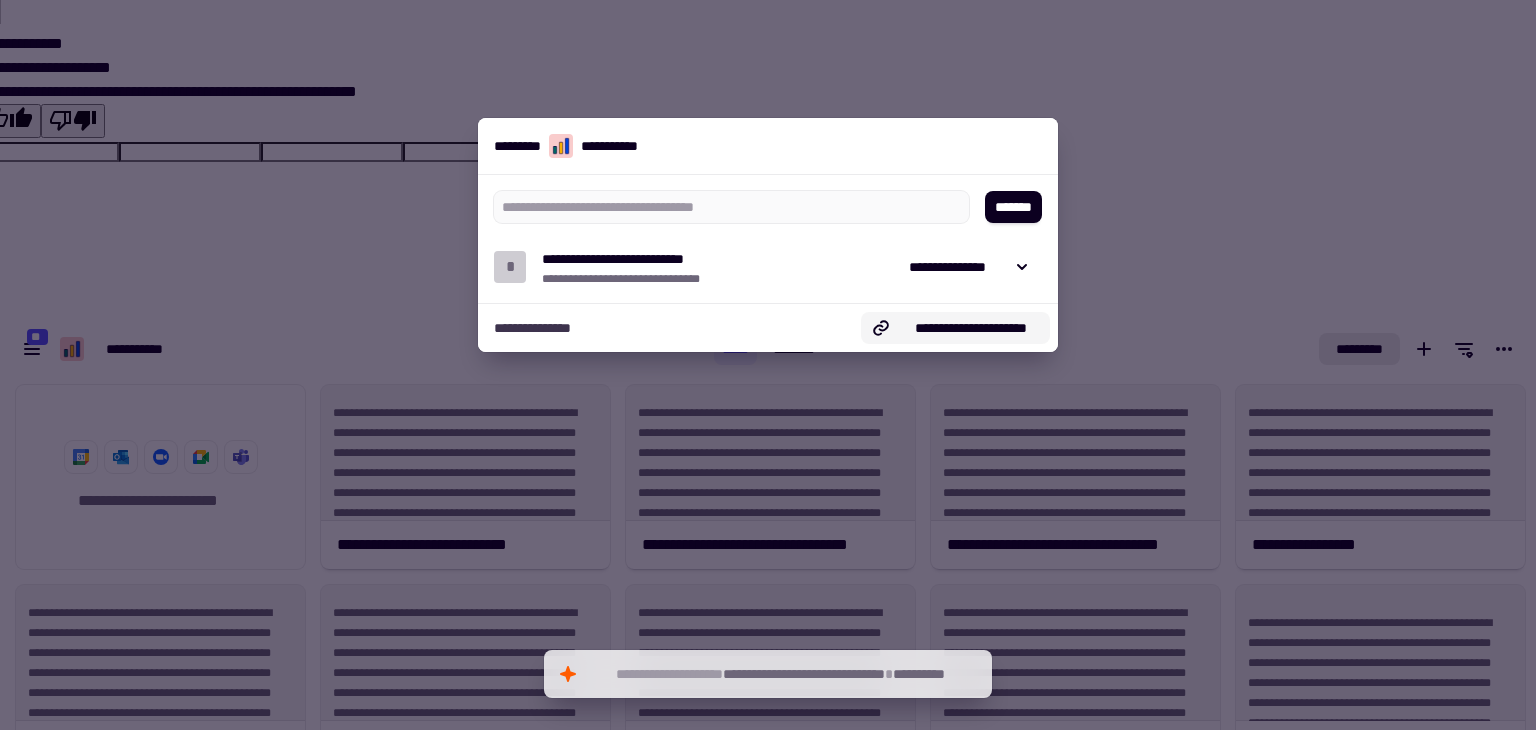 click on "**********" 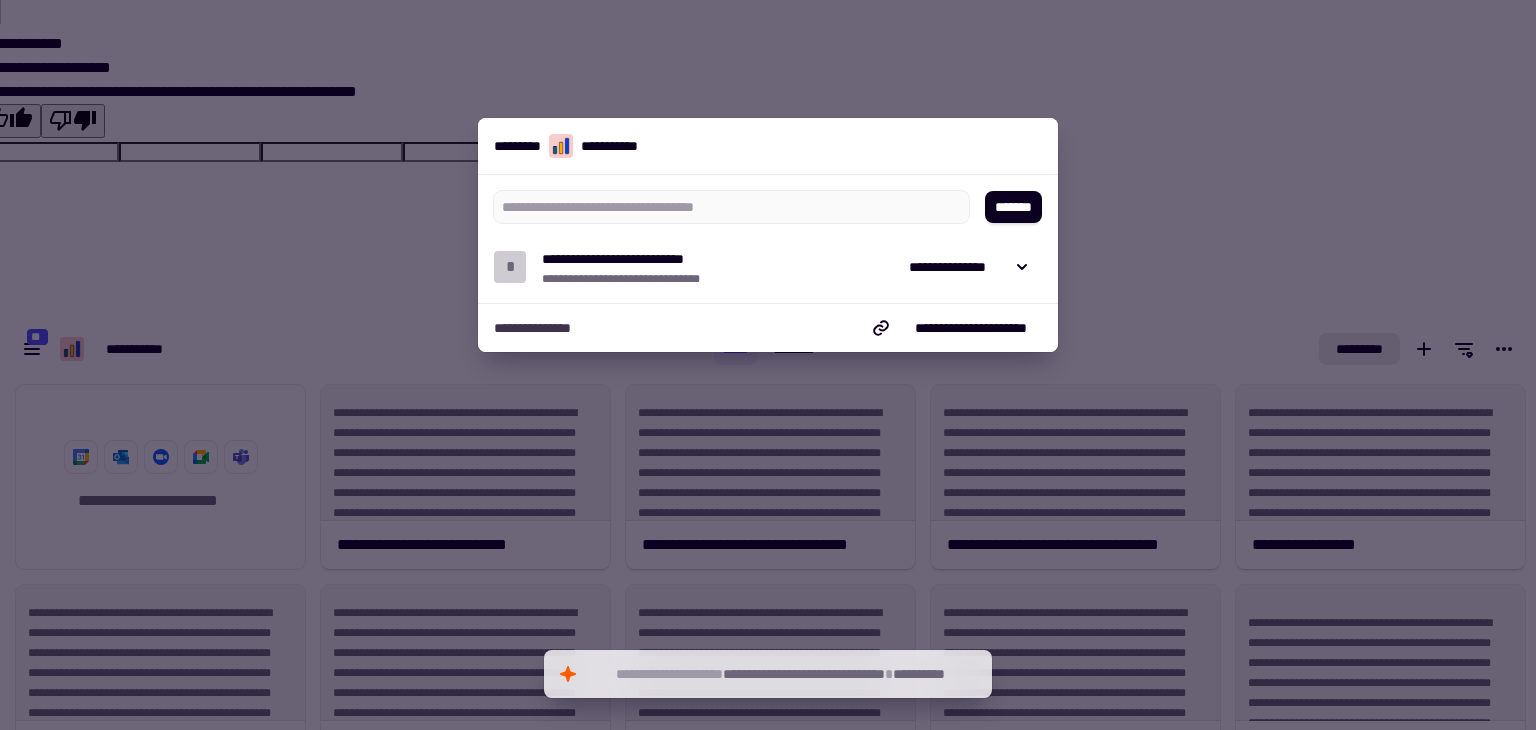 click at bounding box center (768, 365) 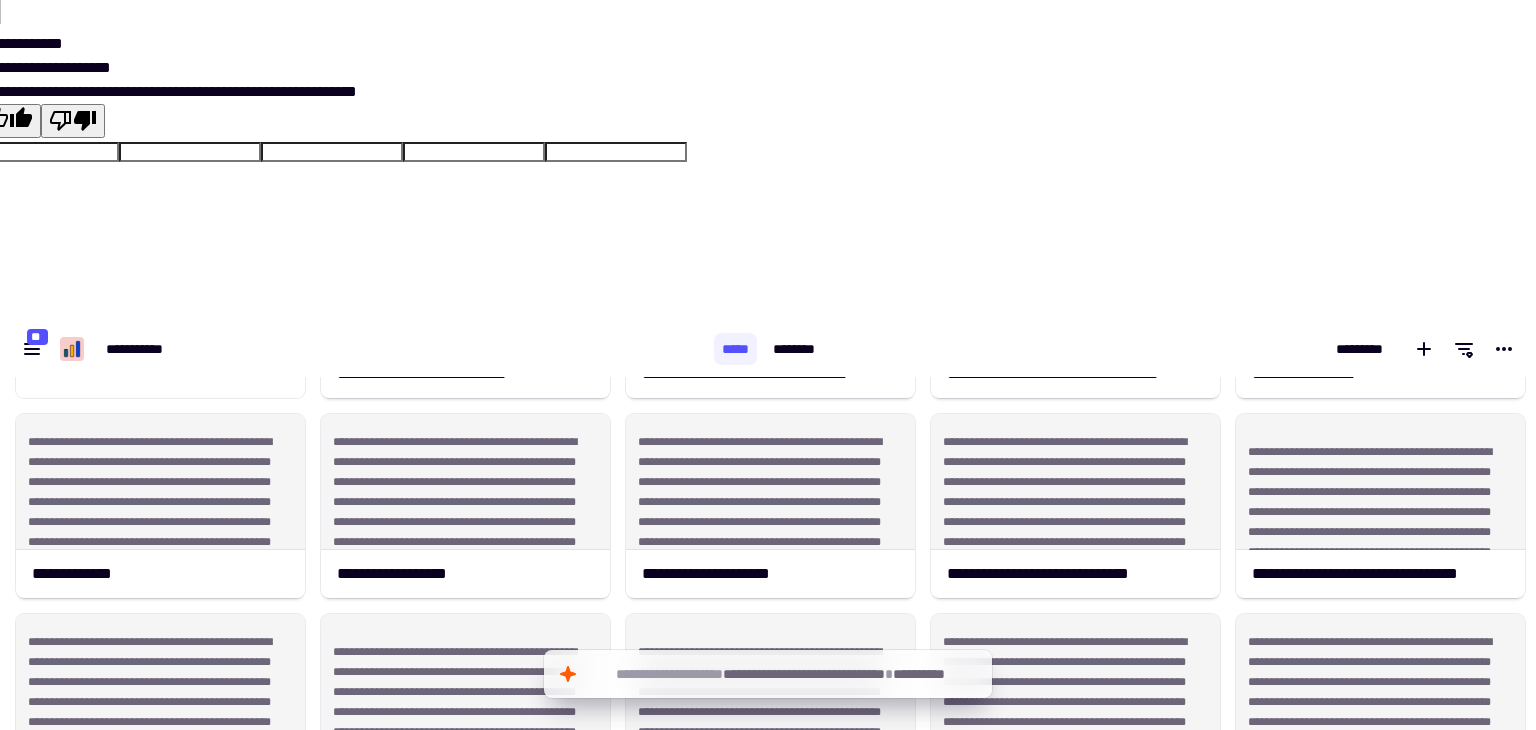 scroll, scrollTop: 172, scrollLeft: 0, axis: vertical 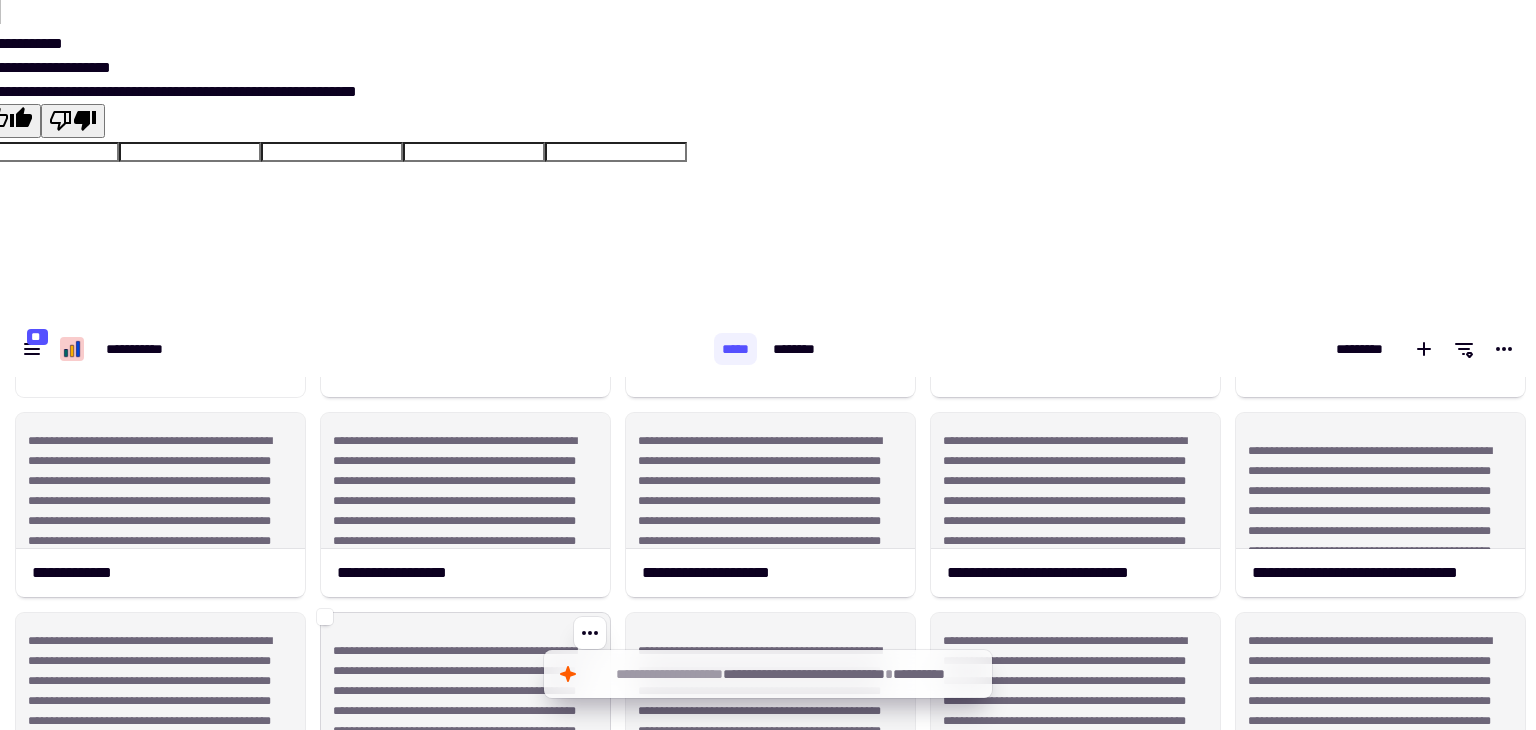 click on "**********" 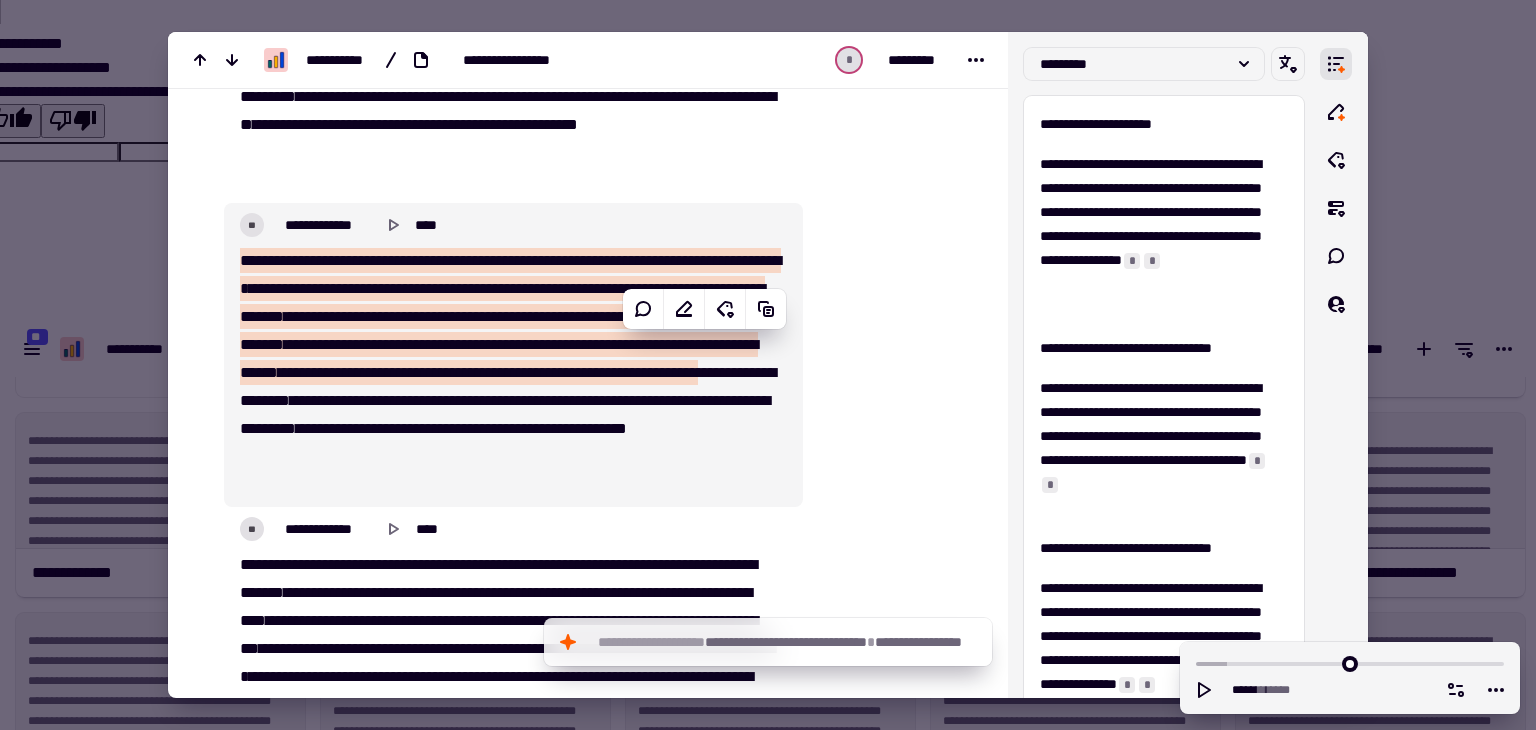 scroll, scrollTop: 488, scrollLeft: 0, axis: vertical 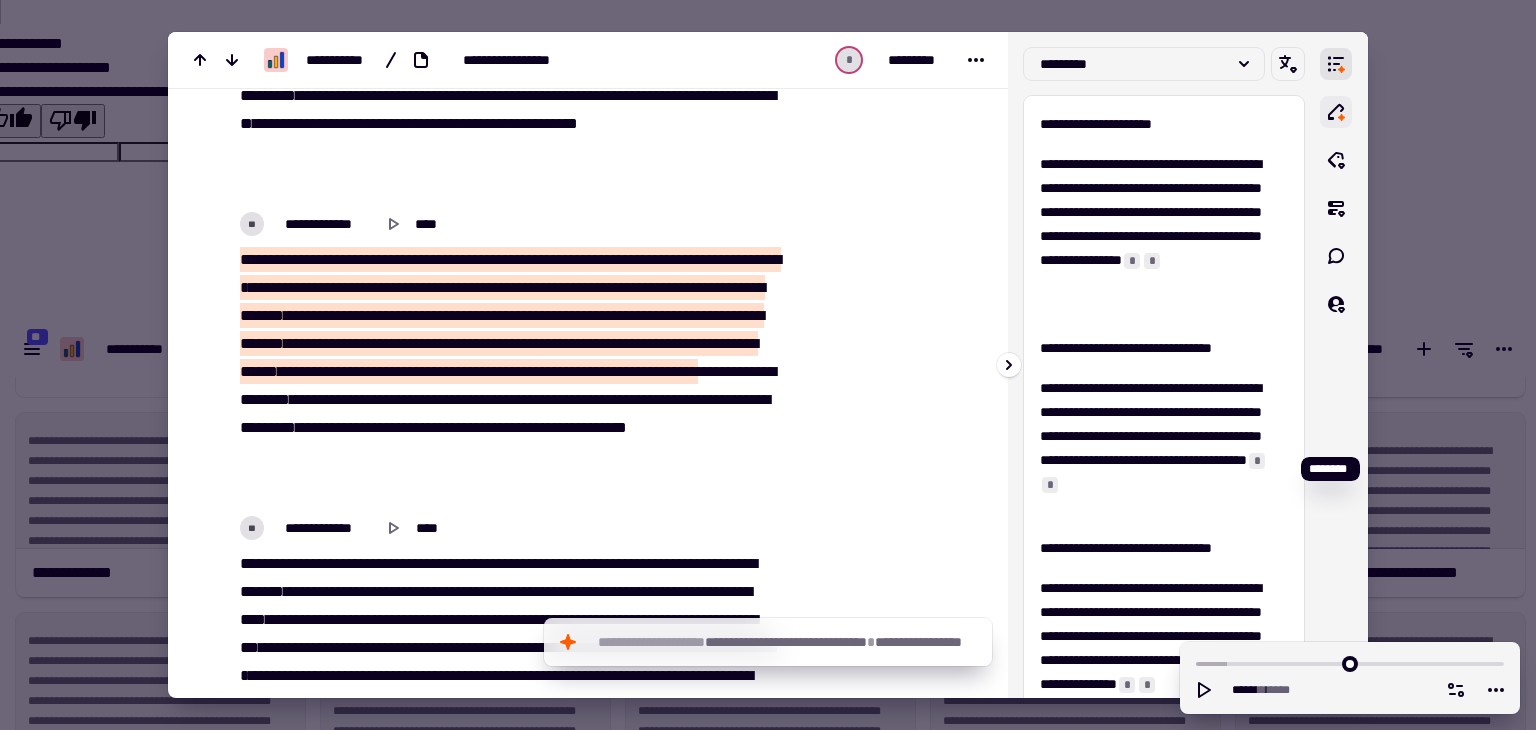 click 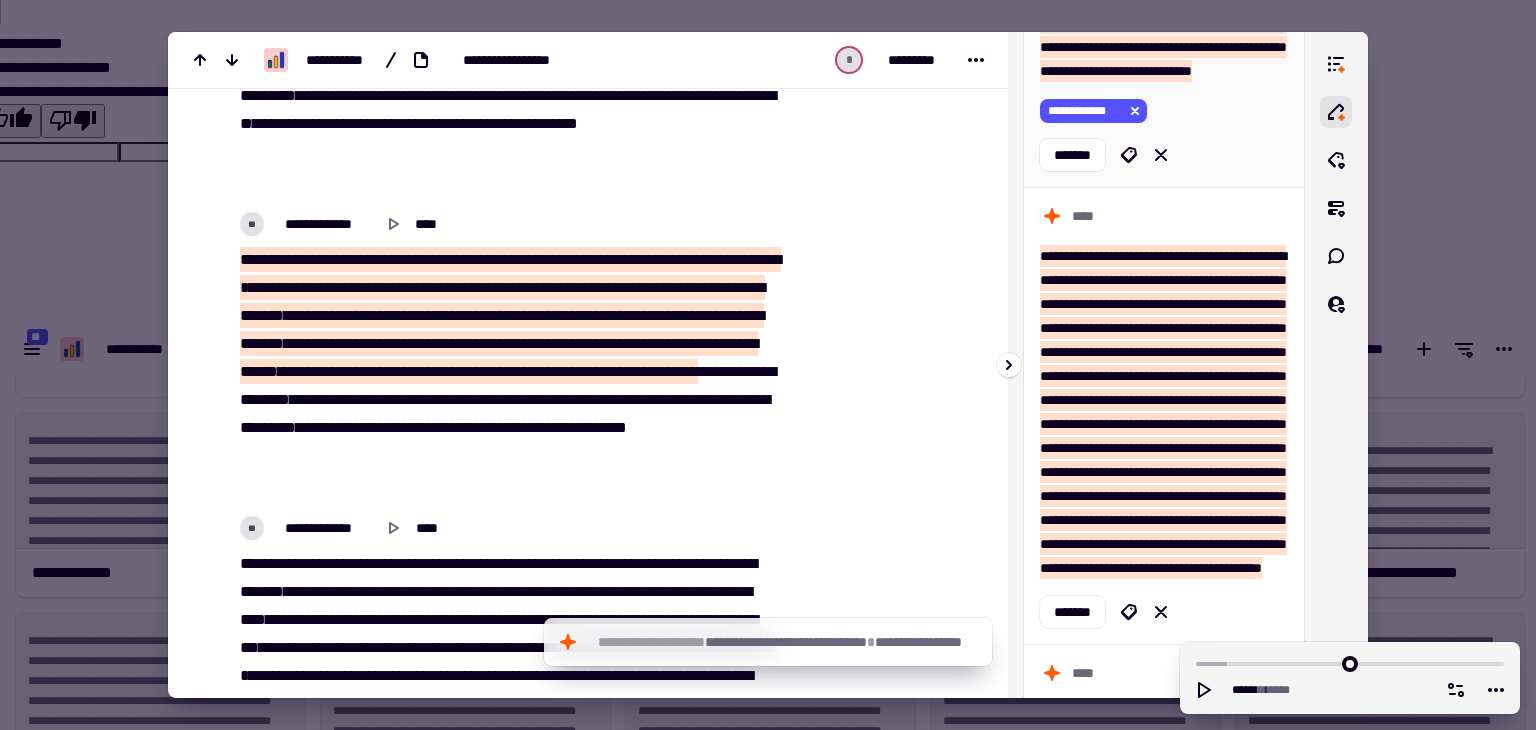 scroll, scrollTop: 452, scrollLeft: 0, axis: vertical 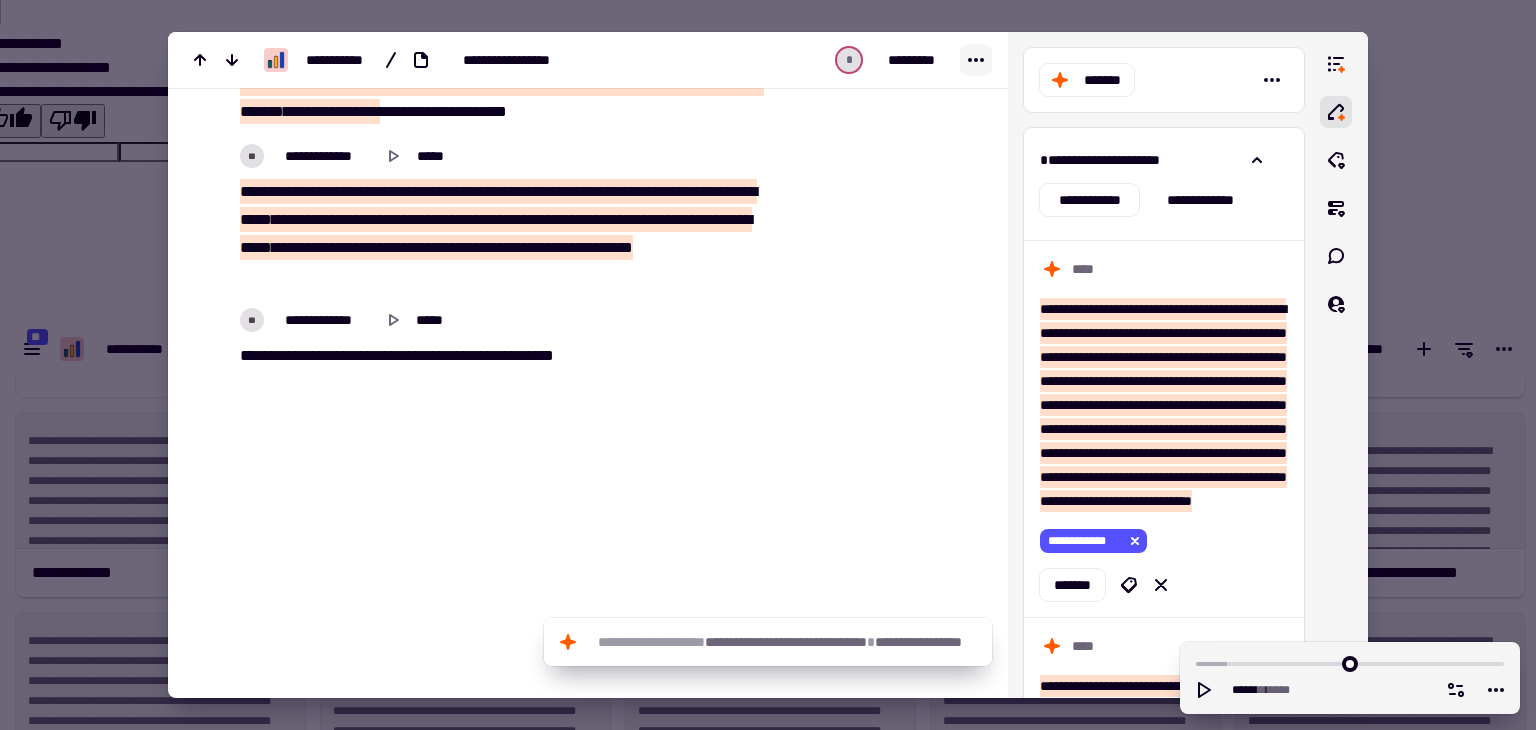 click 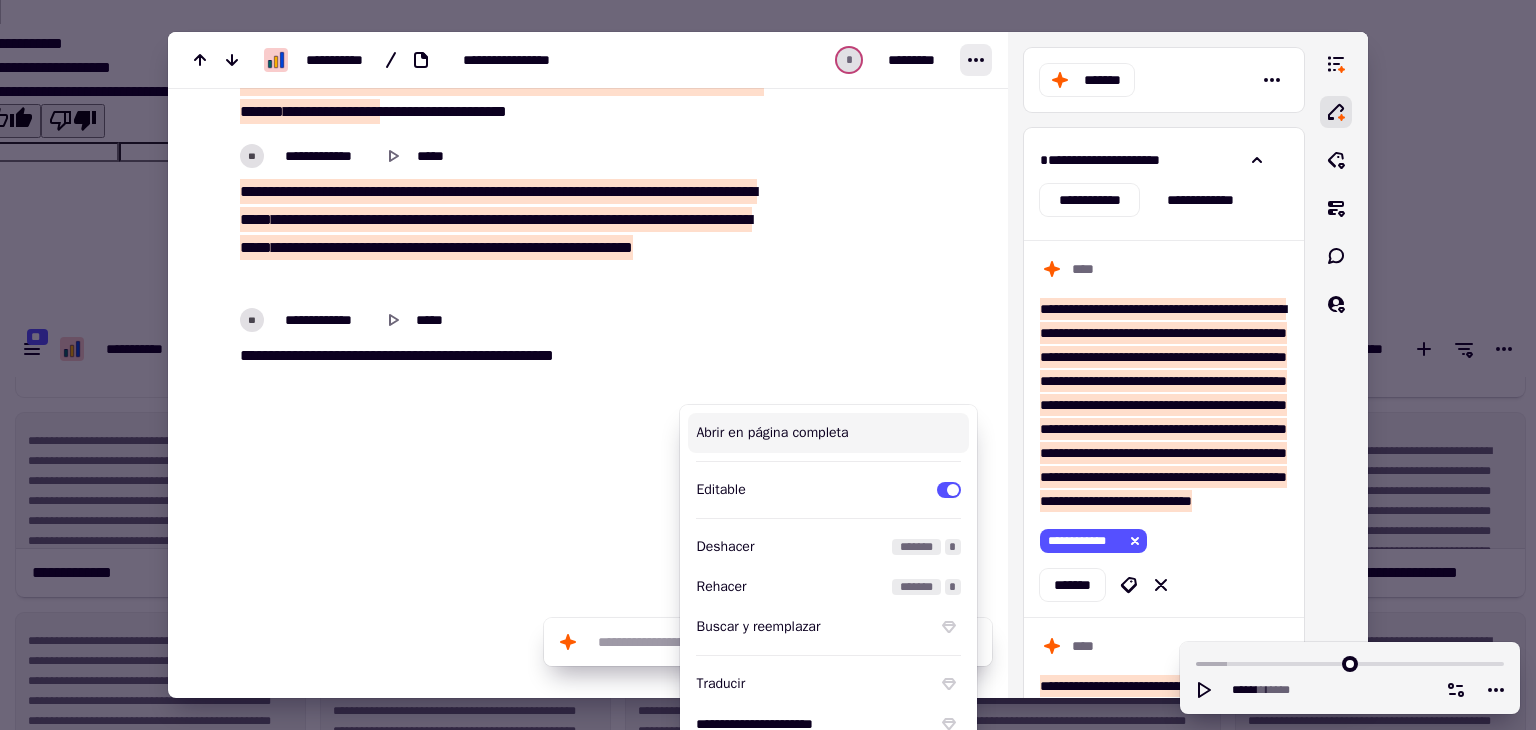 click at bounding box center (768, 365) 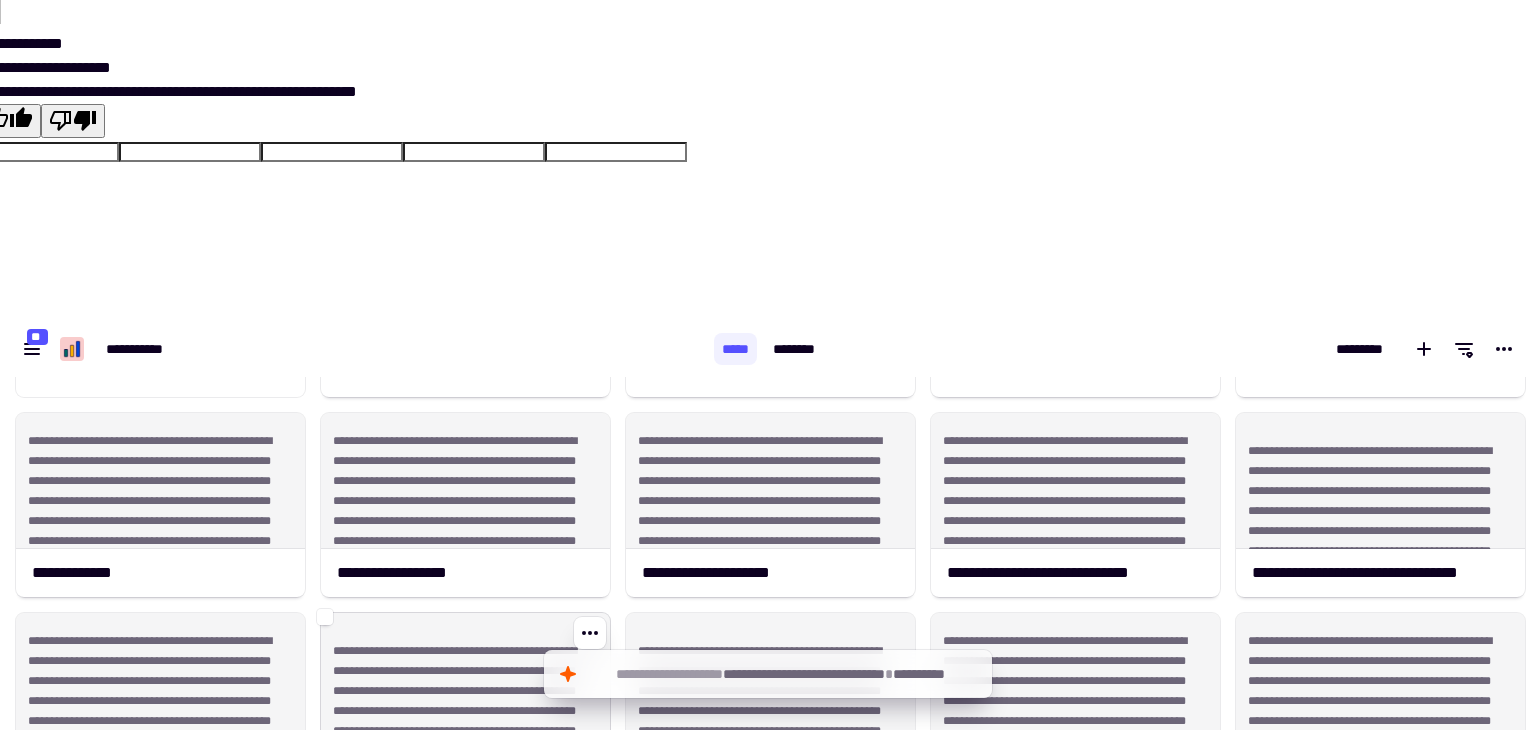 scroll, scrollTop: 0, scrollLeft: 0, axis: both 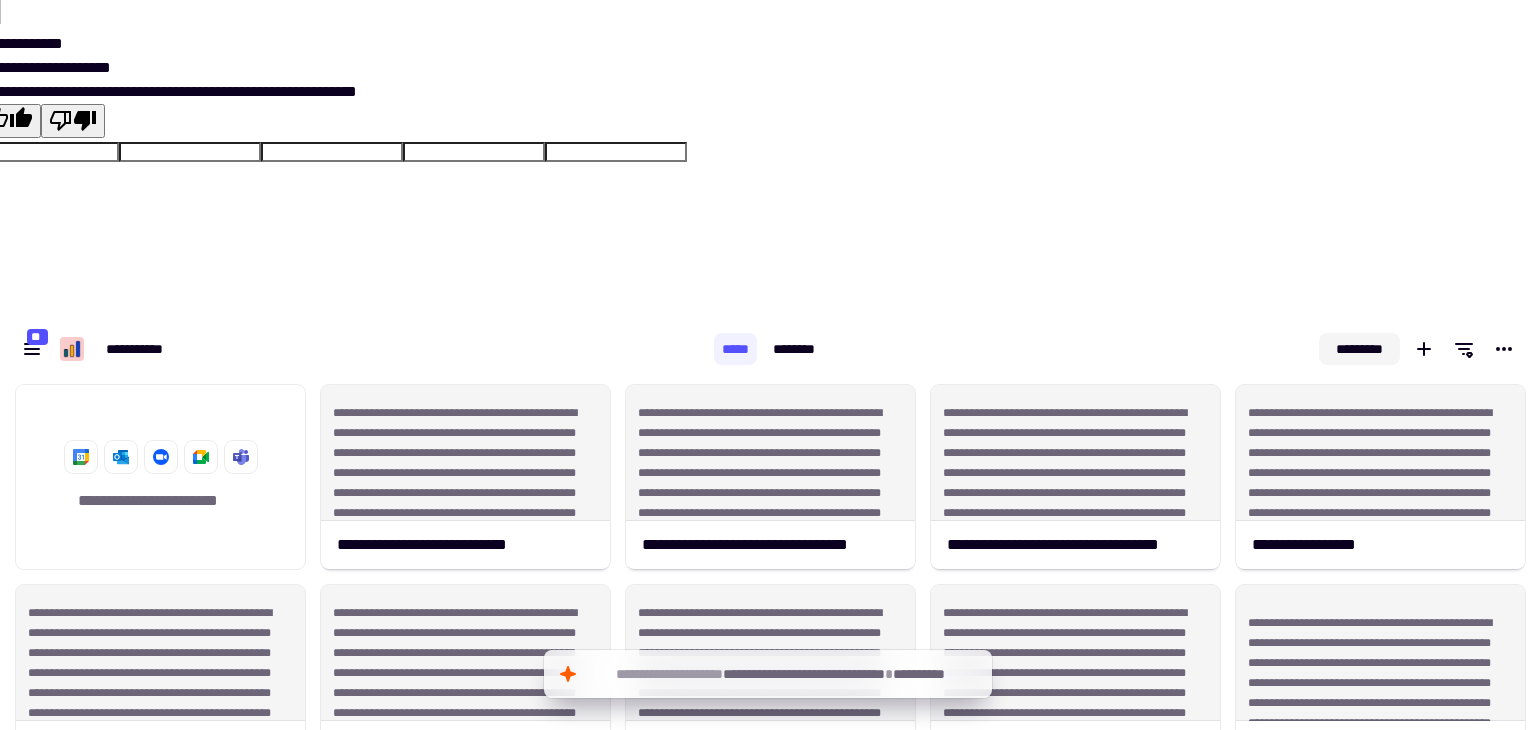 click on "*********" 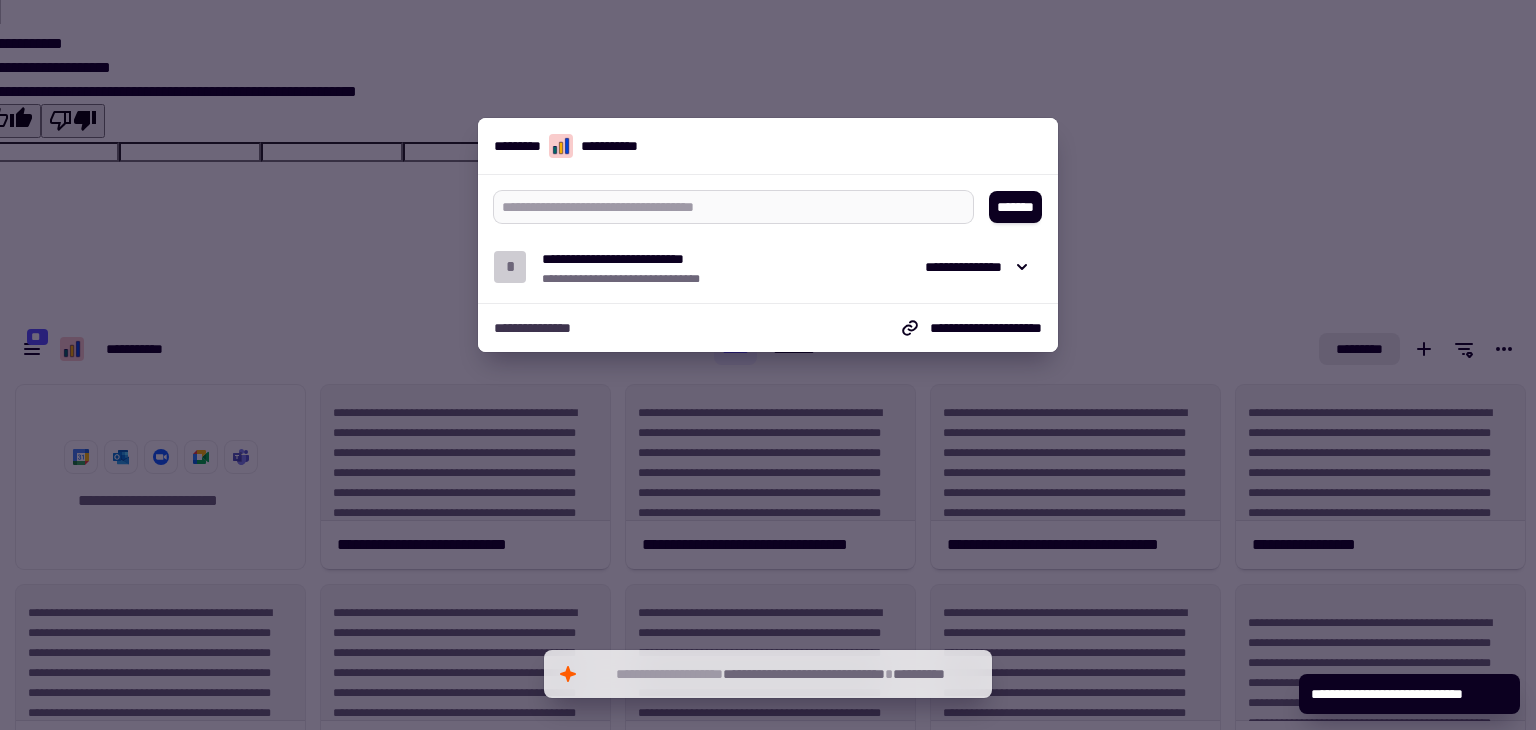 type on "*" 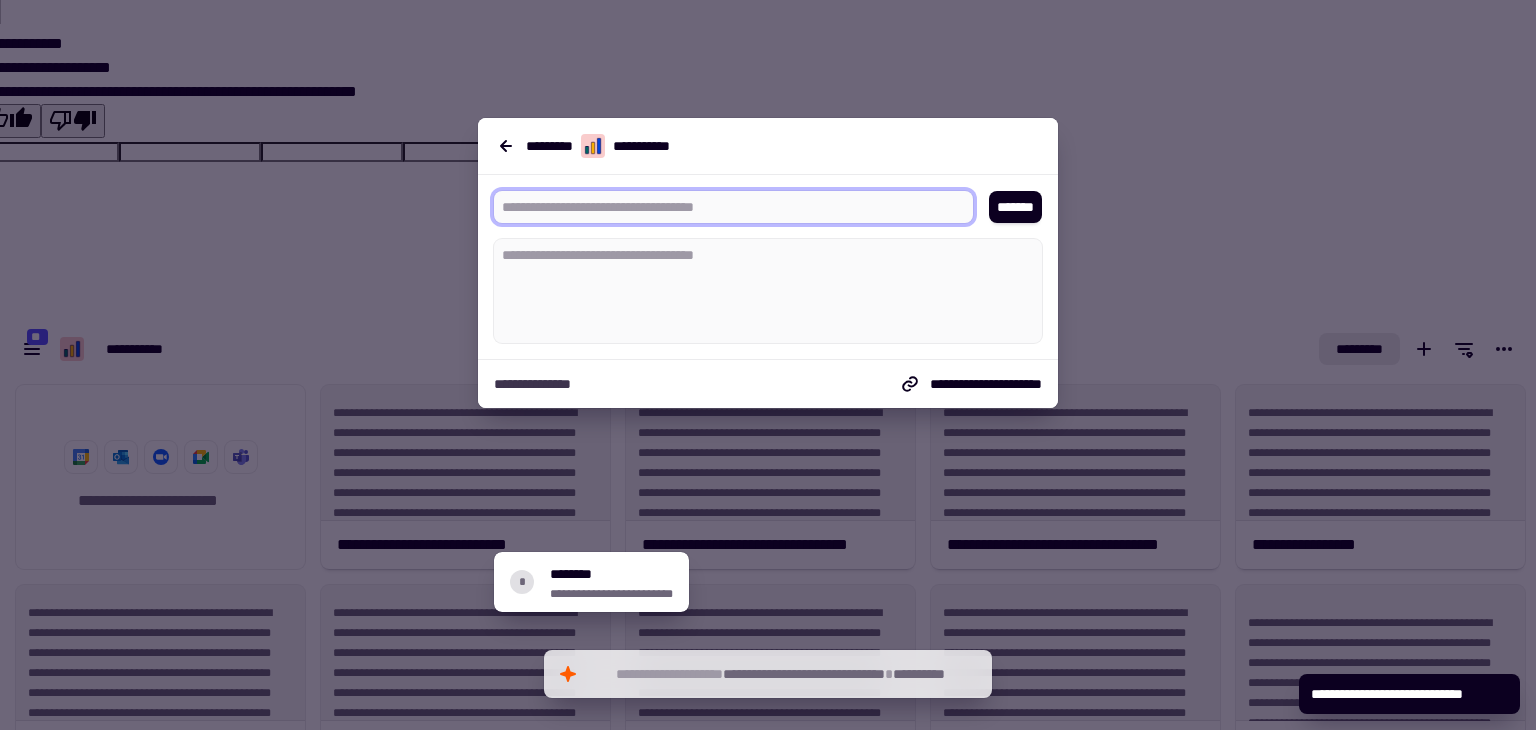 click on "[FIRST] [LAST]" at bounding box center [784, 146] 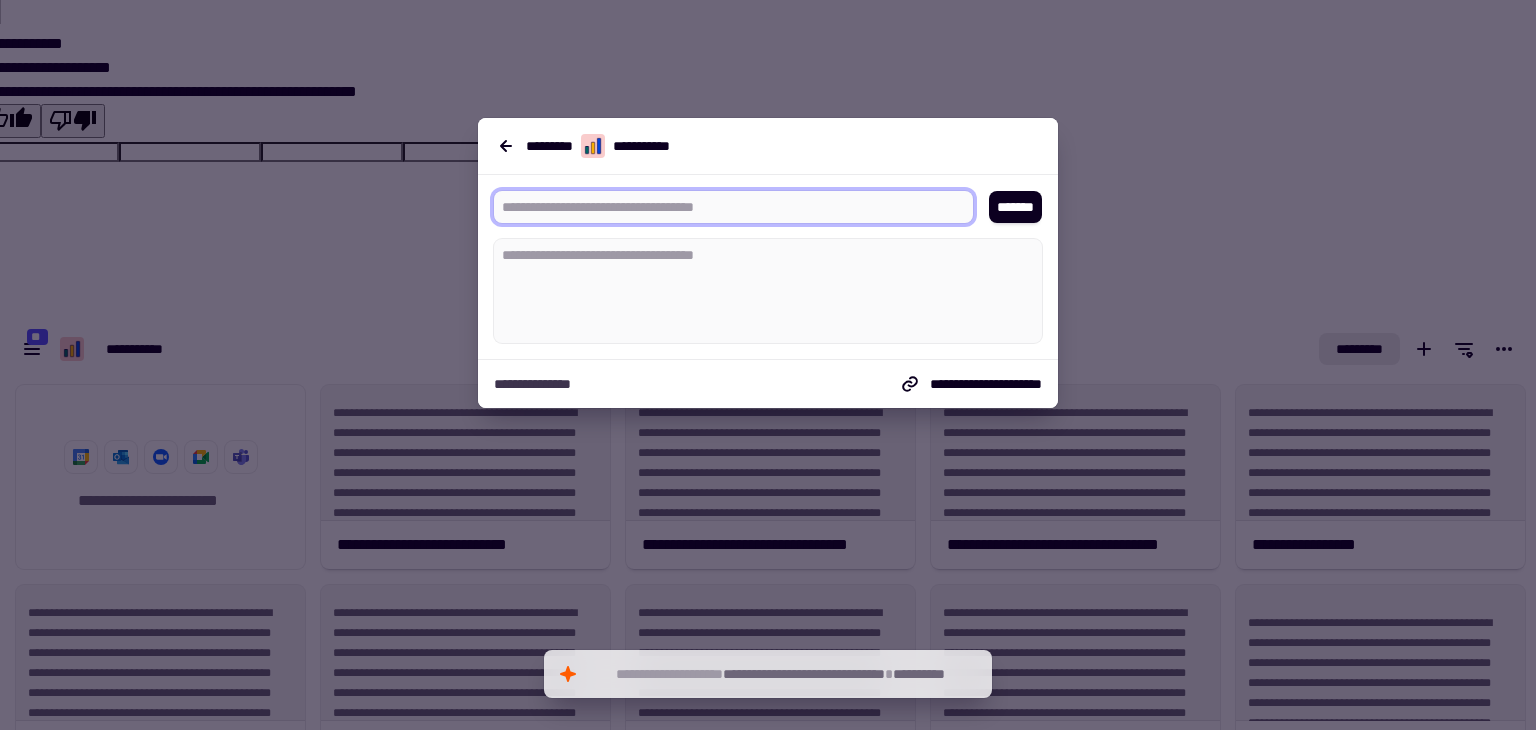 click at bounding box center (725, 207) 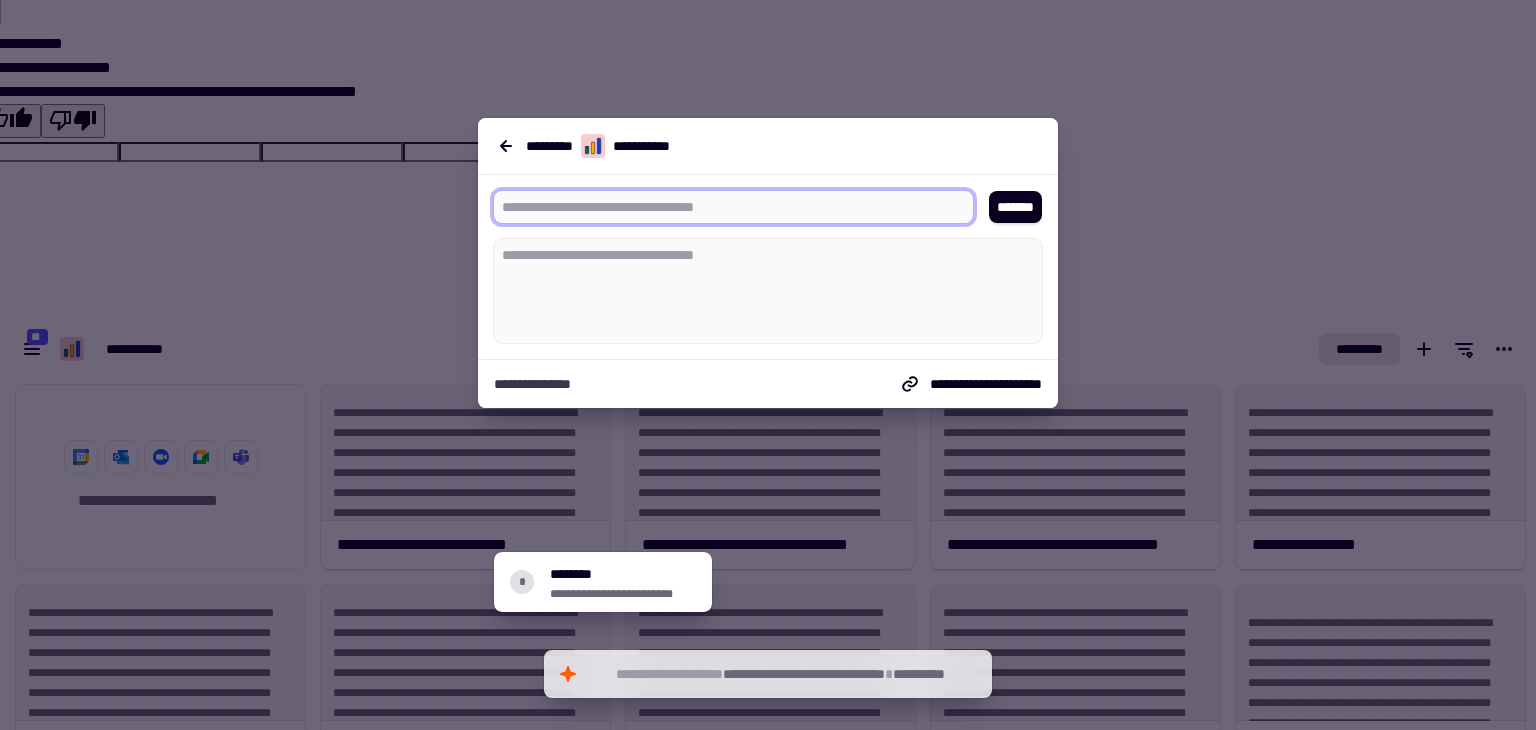 paste on "**********" 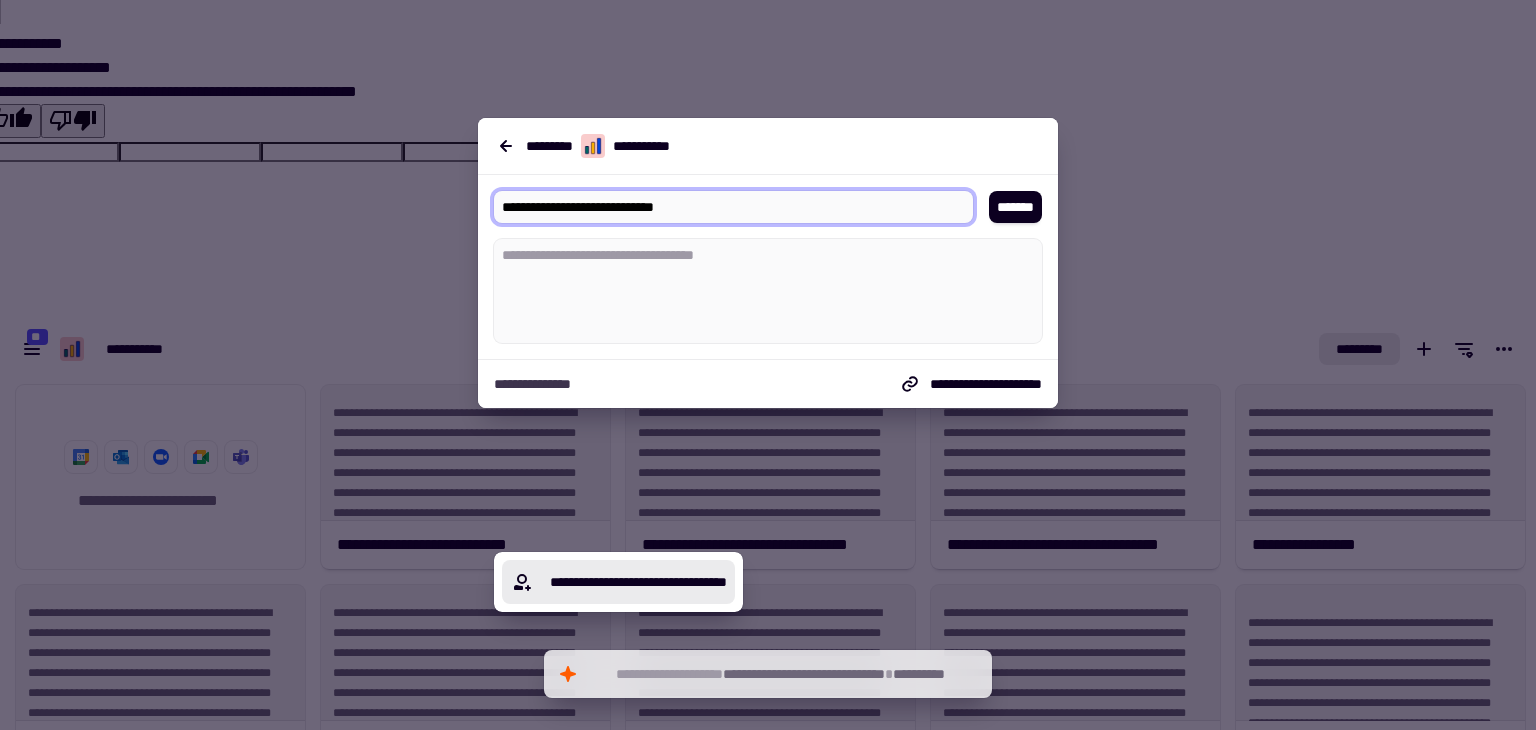 click on "[FIRST] [LAST]" at bounding box center (630, 582) 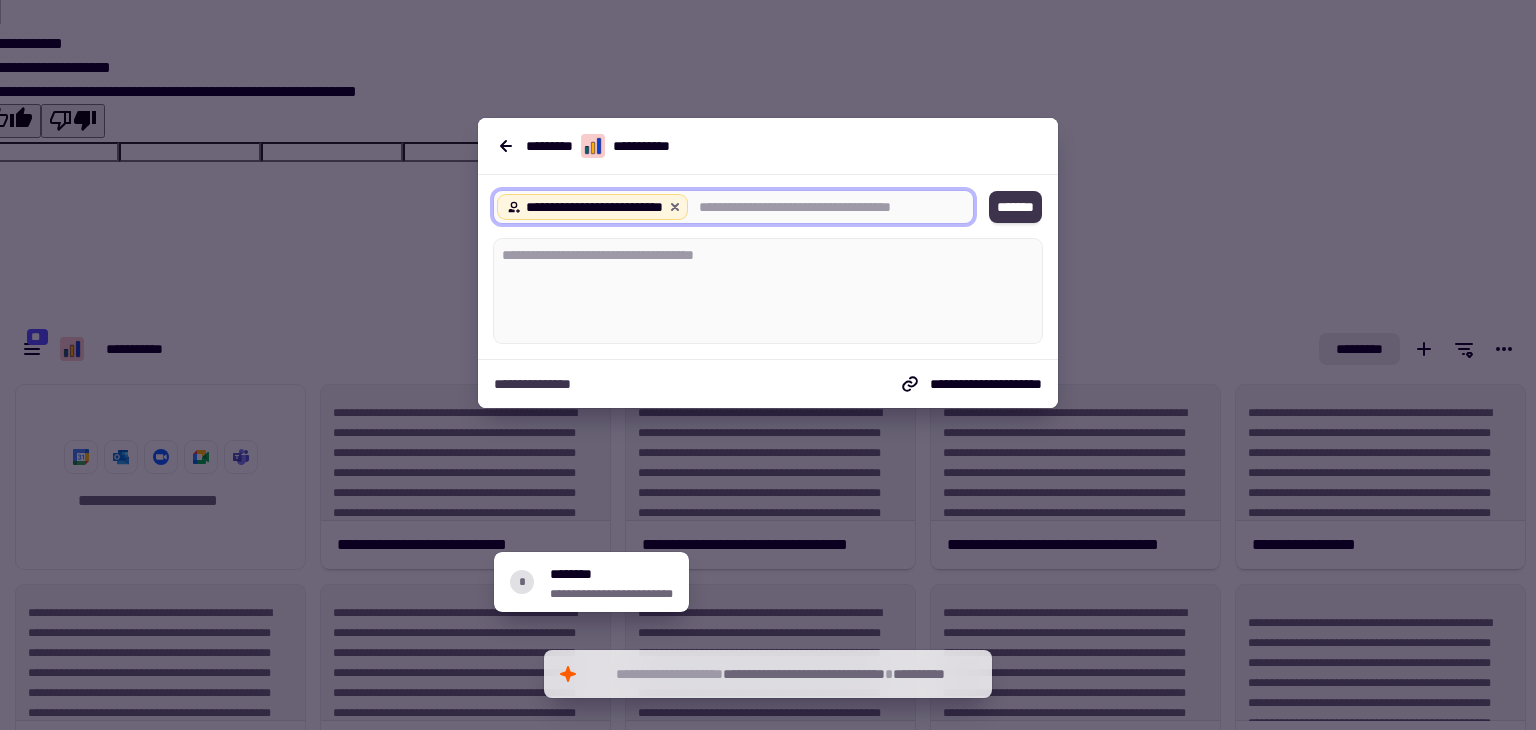 click on "*******" 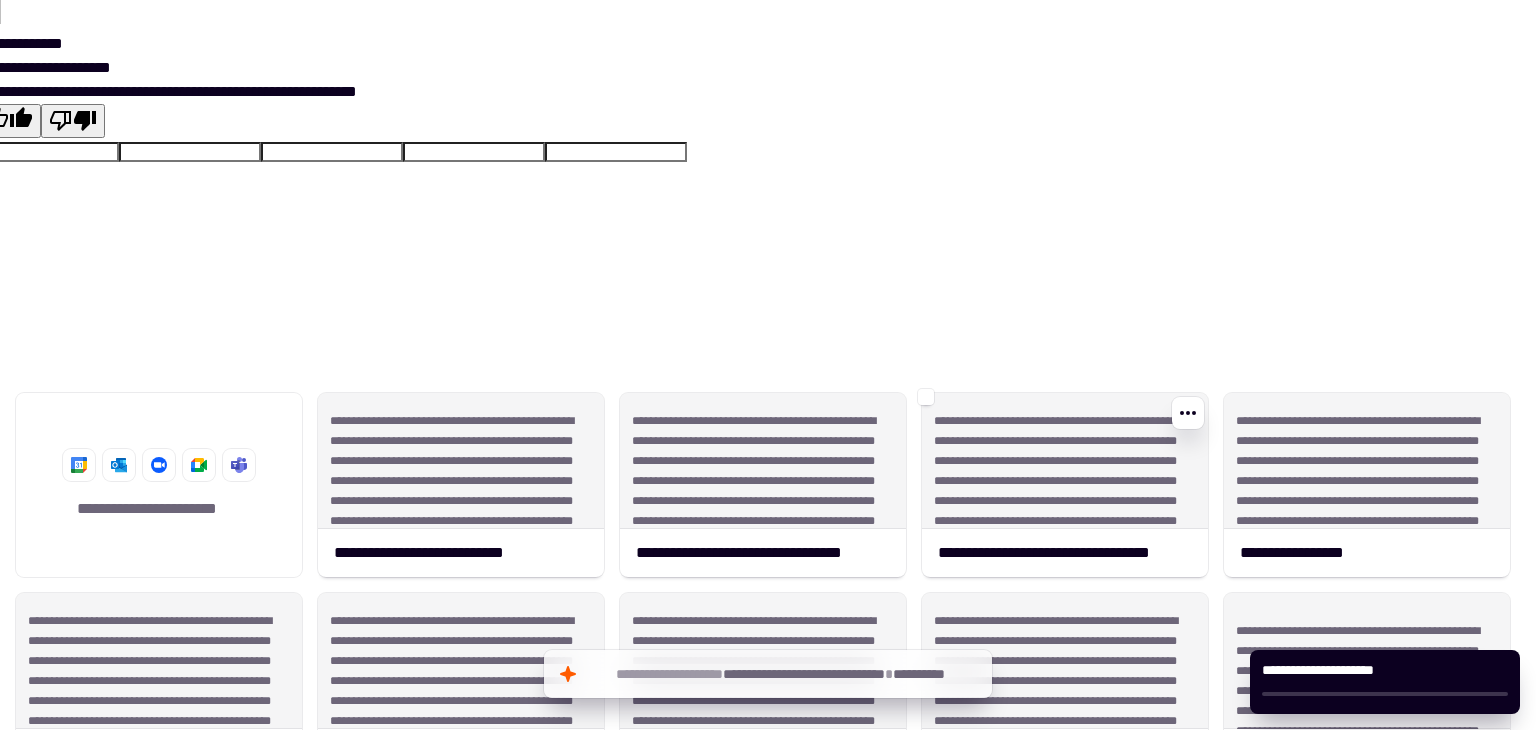 scroll, scrollTop: 658, scrollLeft: 1505, axis: both 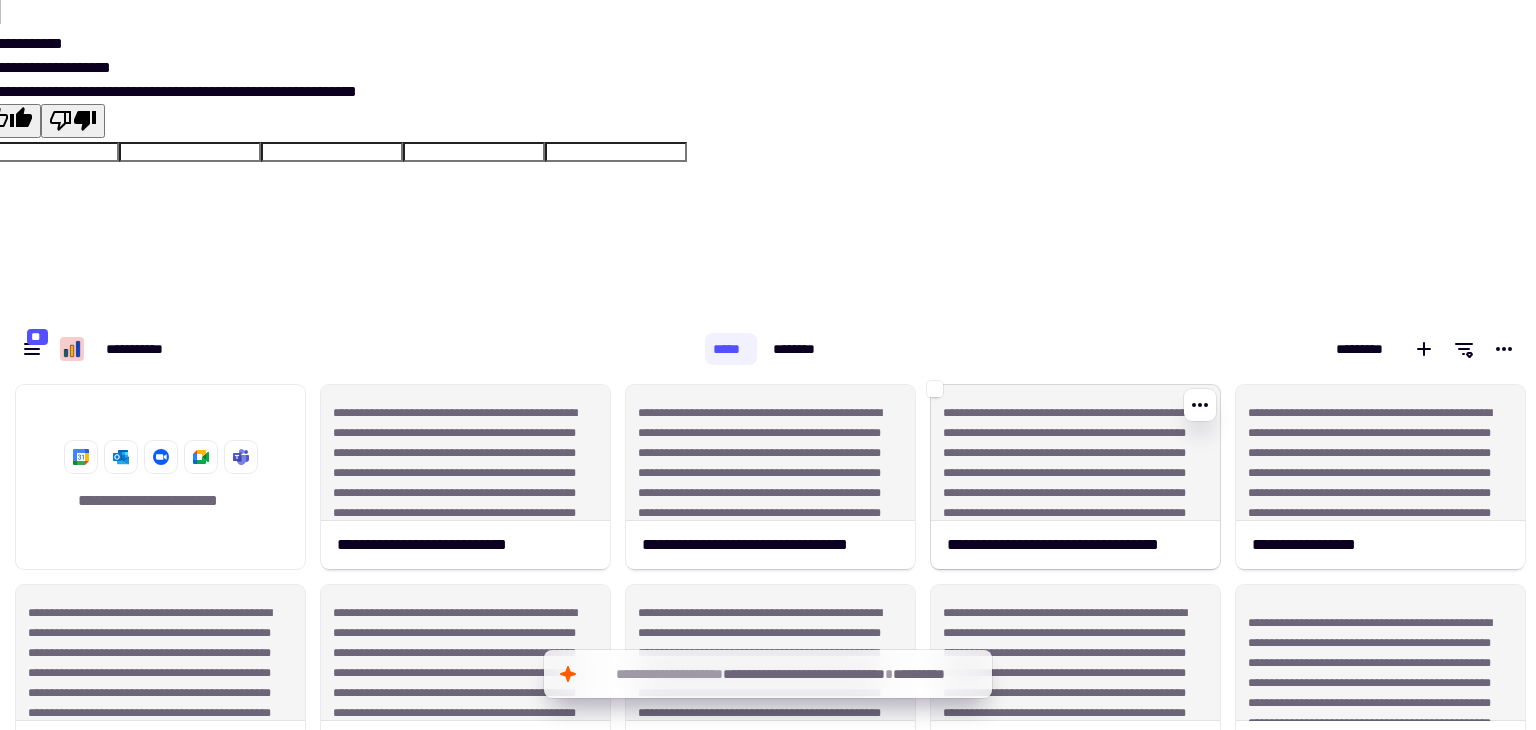 click on "**********" 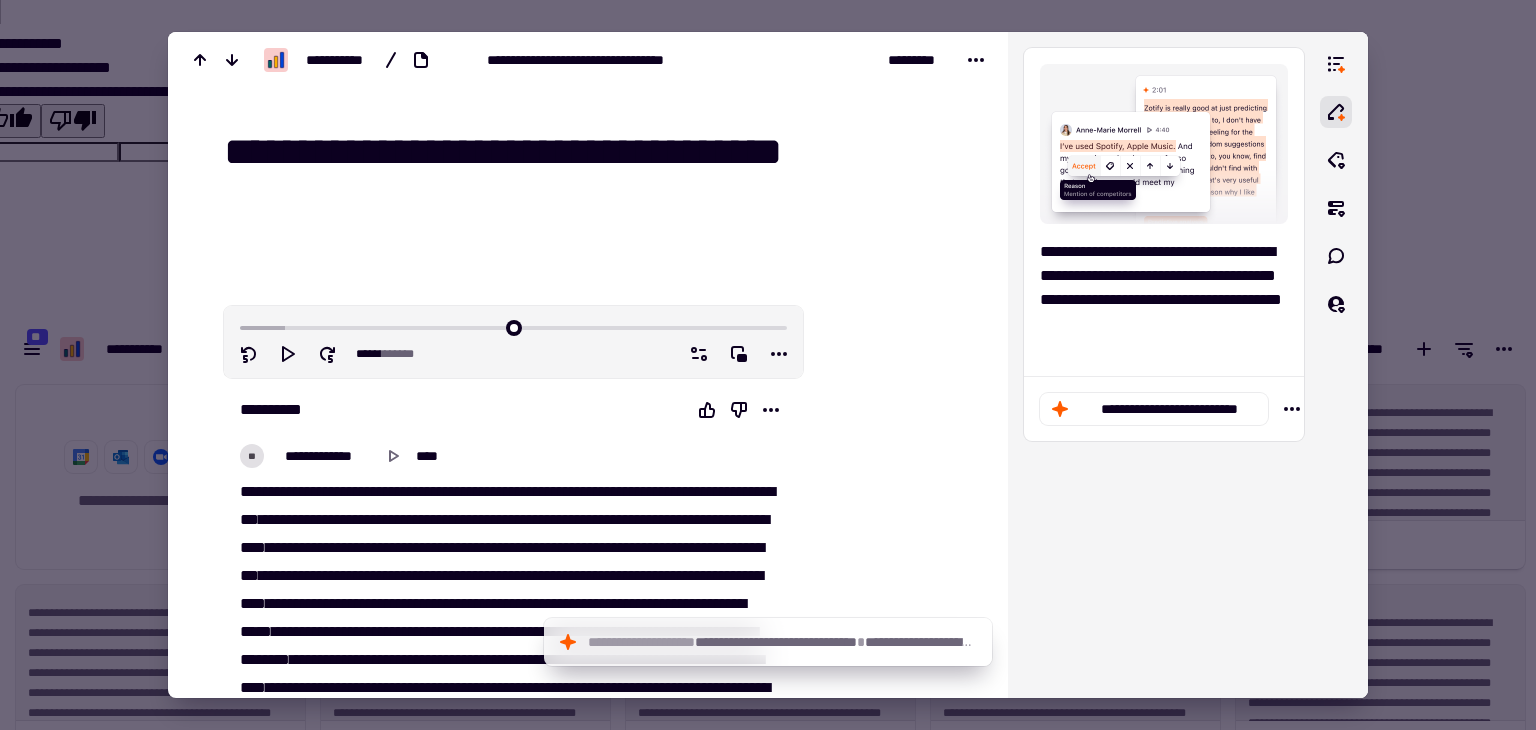click at bounding box center (768, 365) 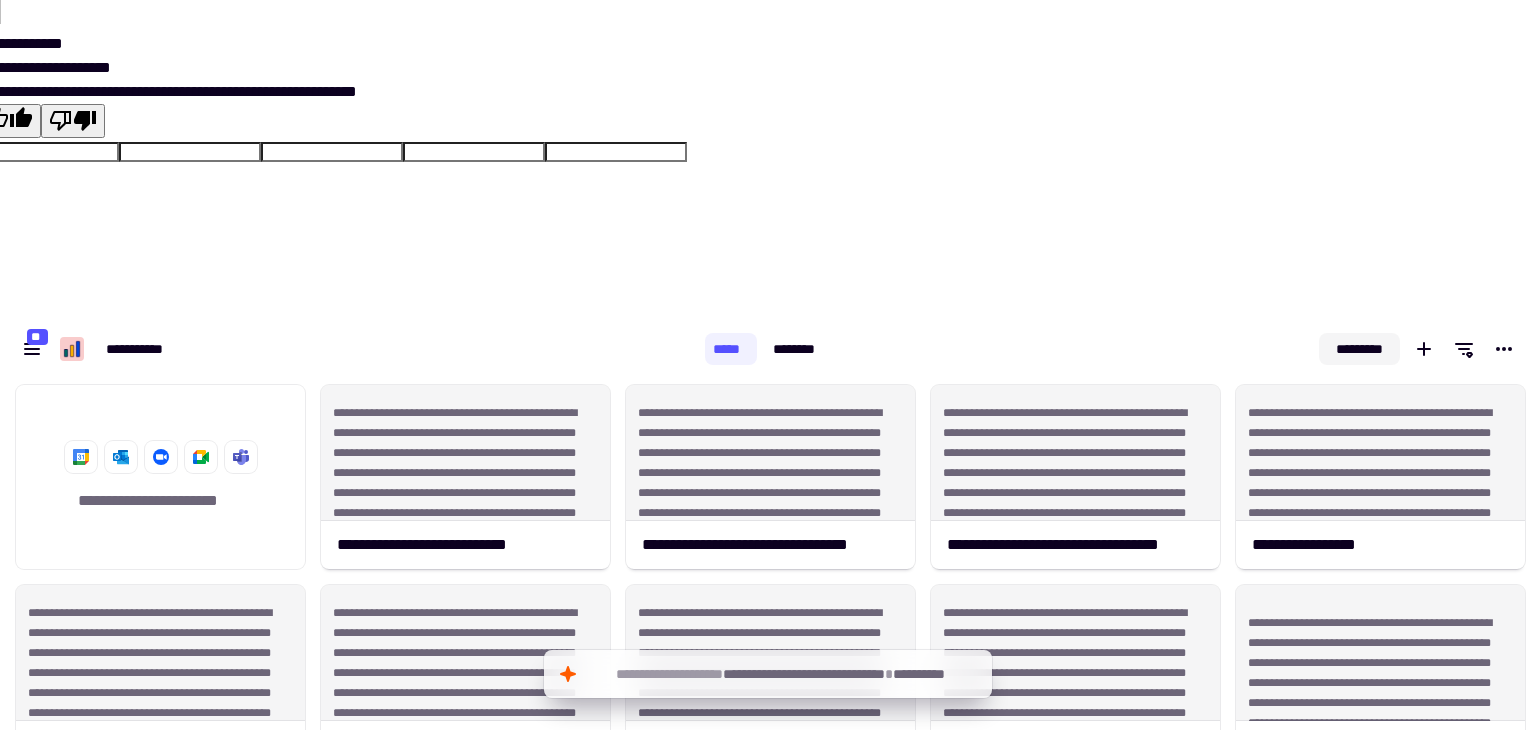 click on "*********" 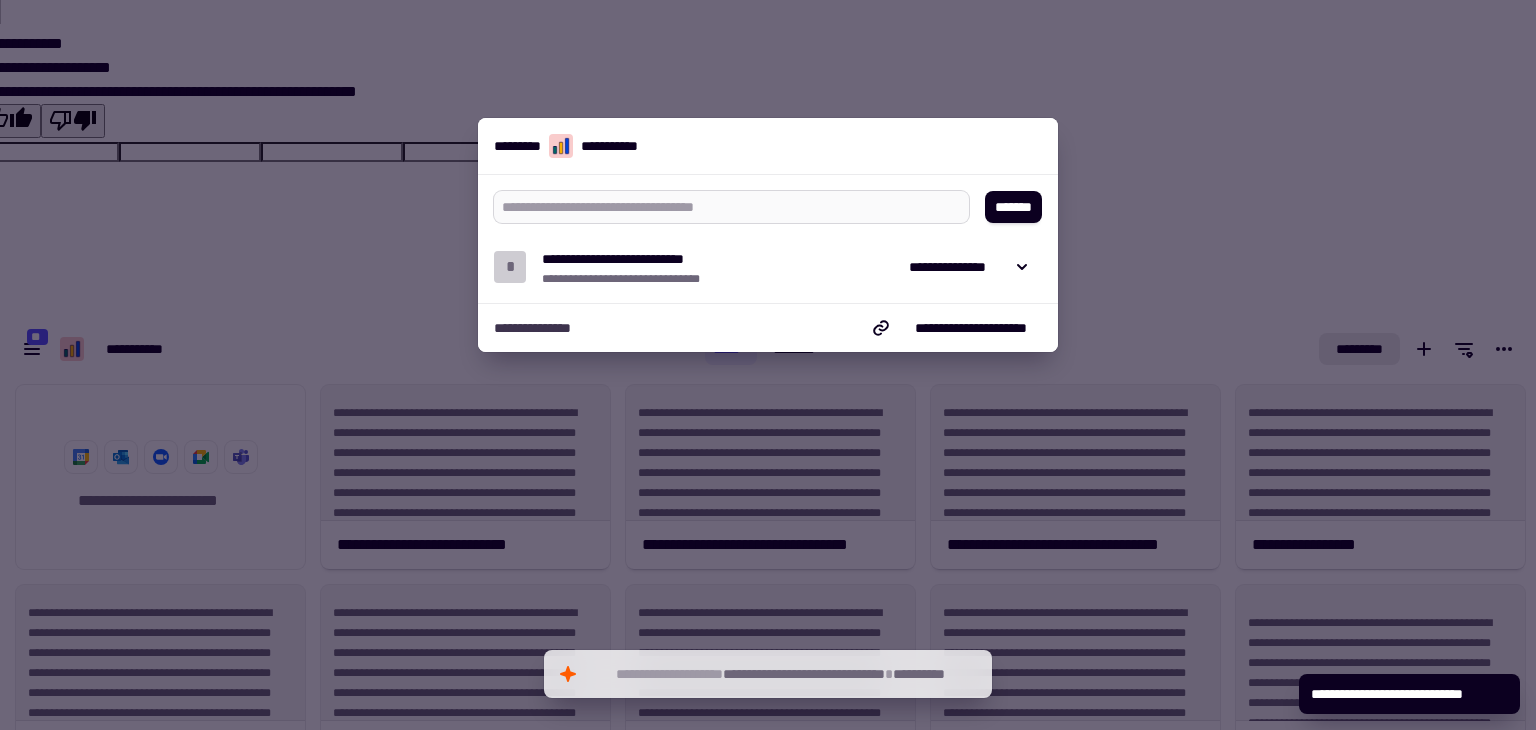 type on "*" 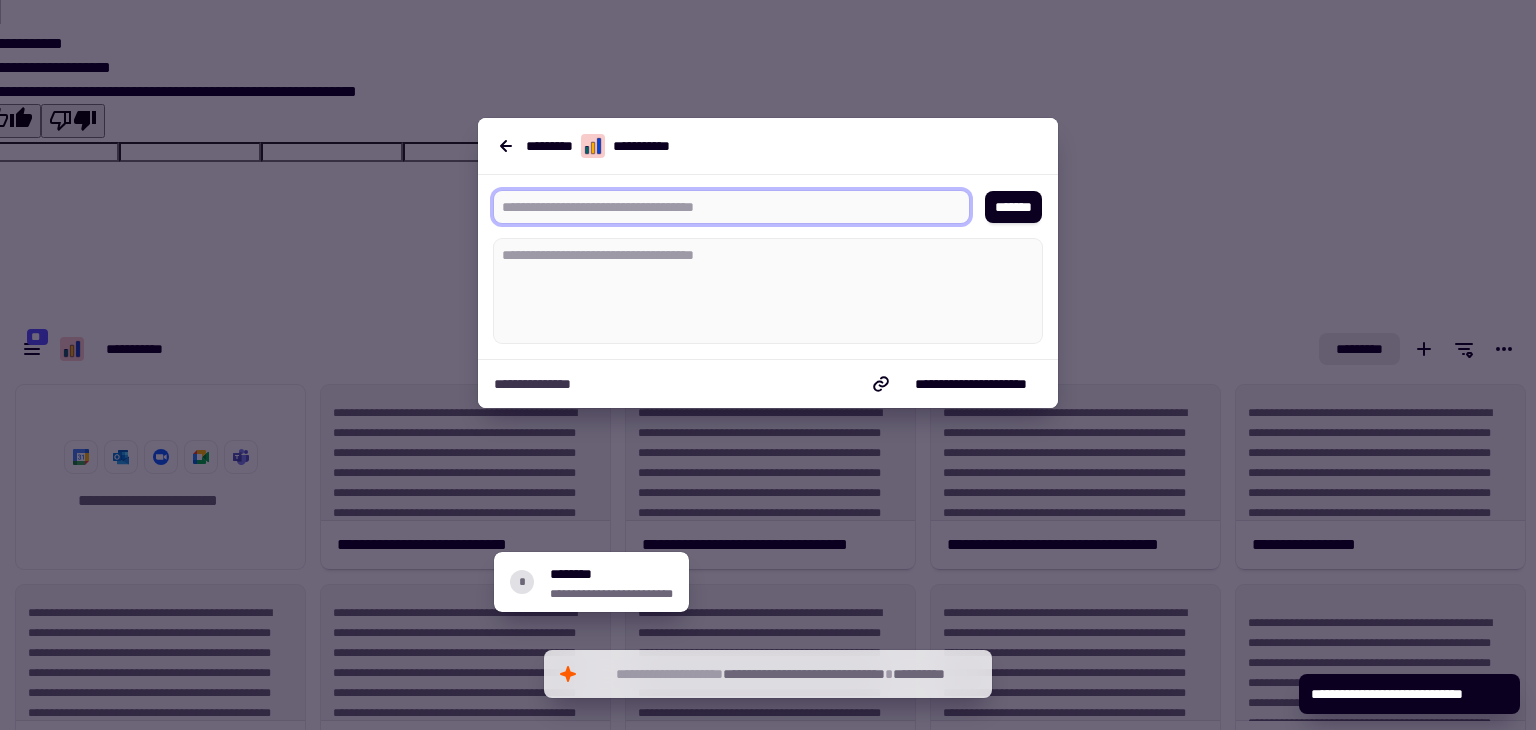 paste on "**********" 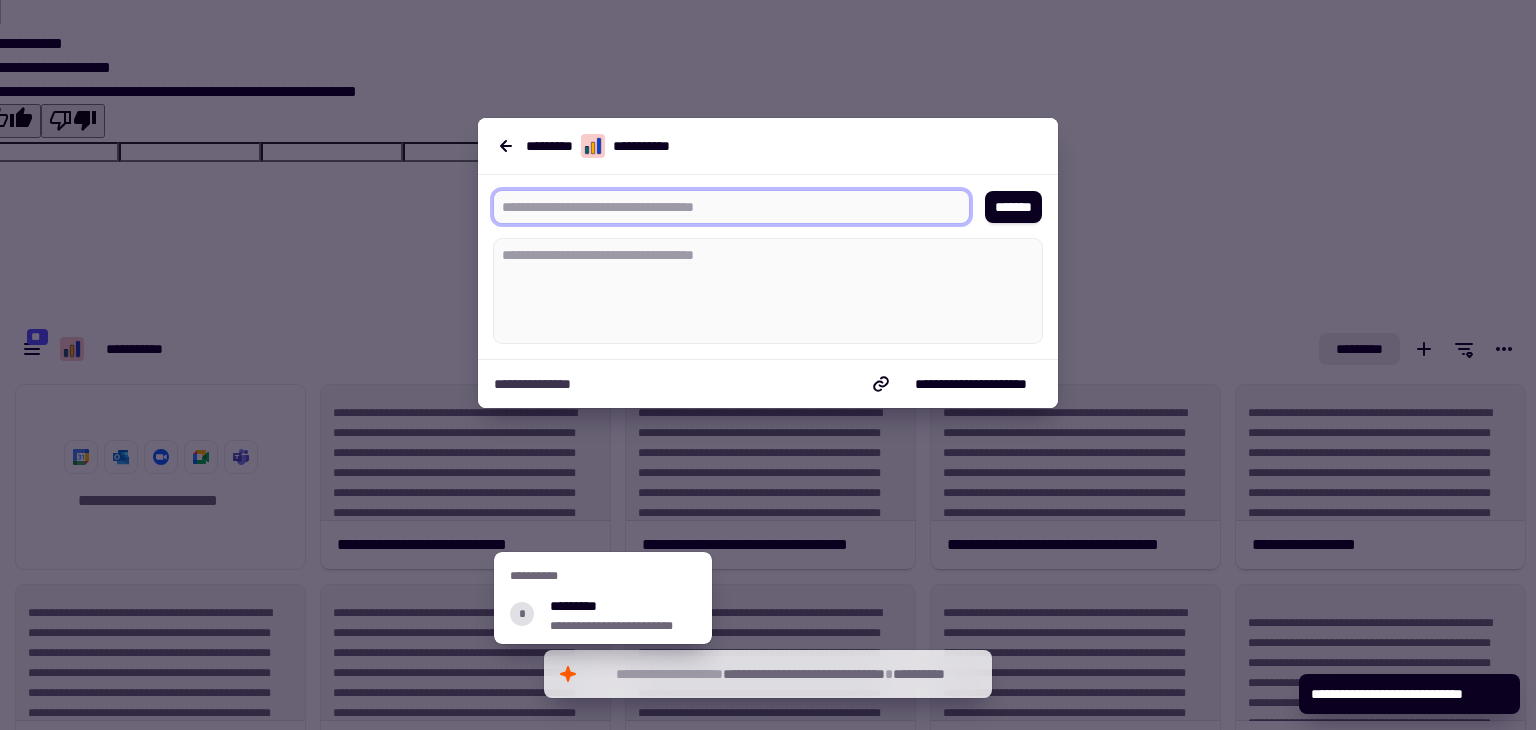 scroll, scrollTop: 0, scrollLeft: 0, axis: both 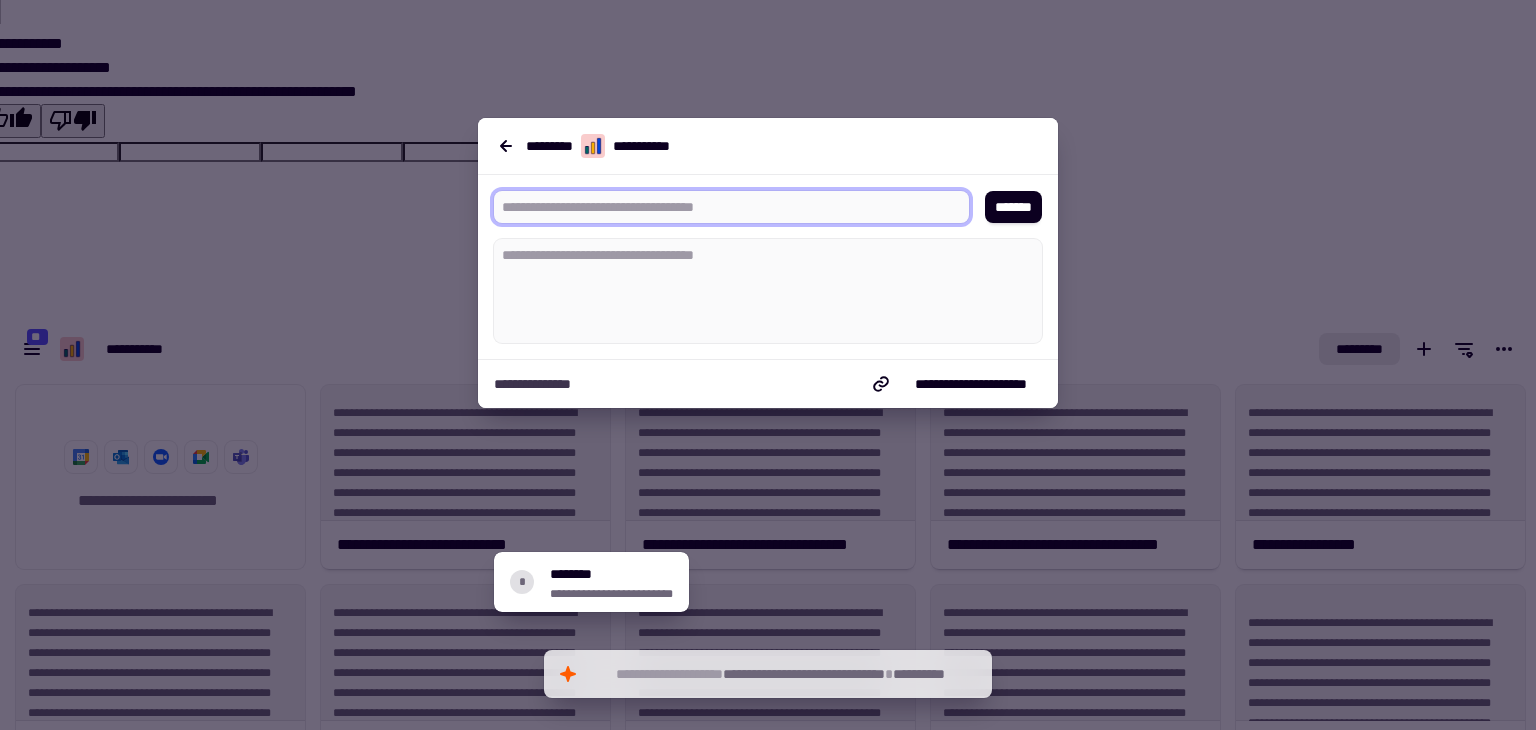 click at bounding box center [723, 207] 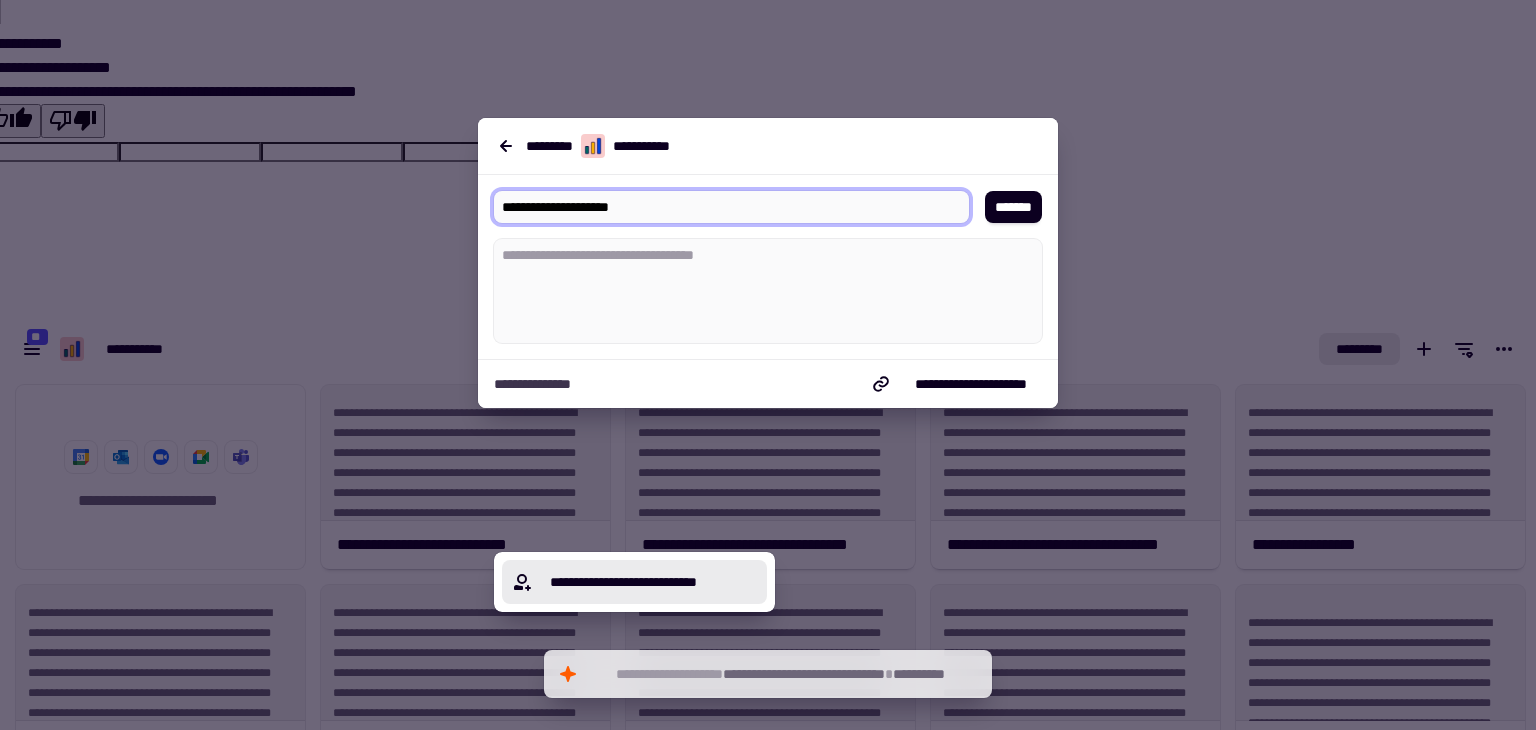 click on "[FIRST] [LAST]" at bounding box center (646, 582) 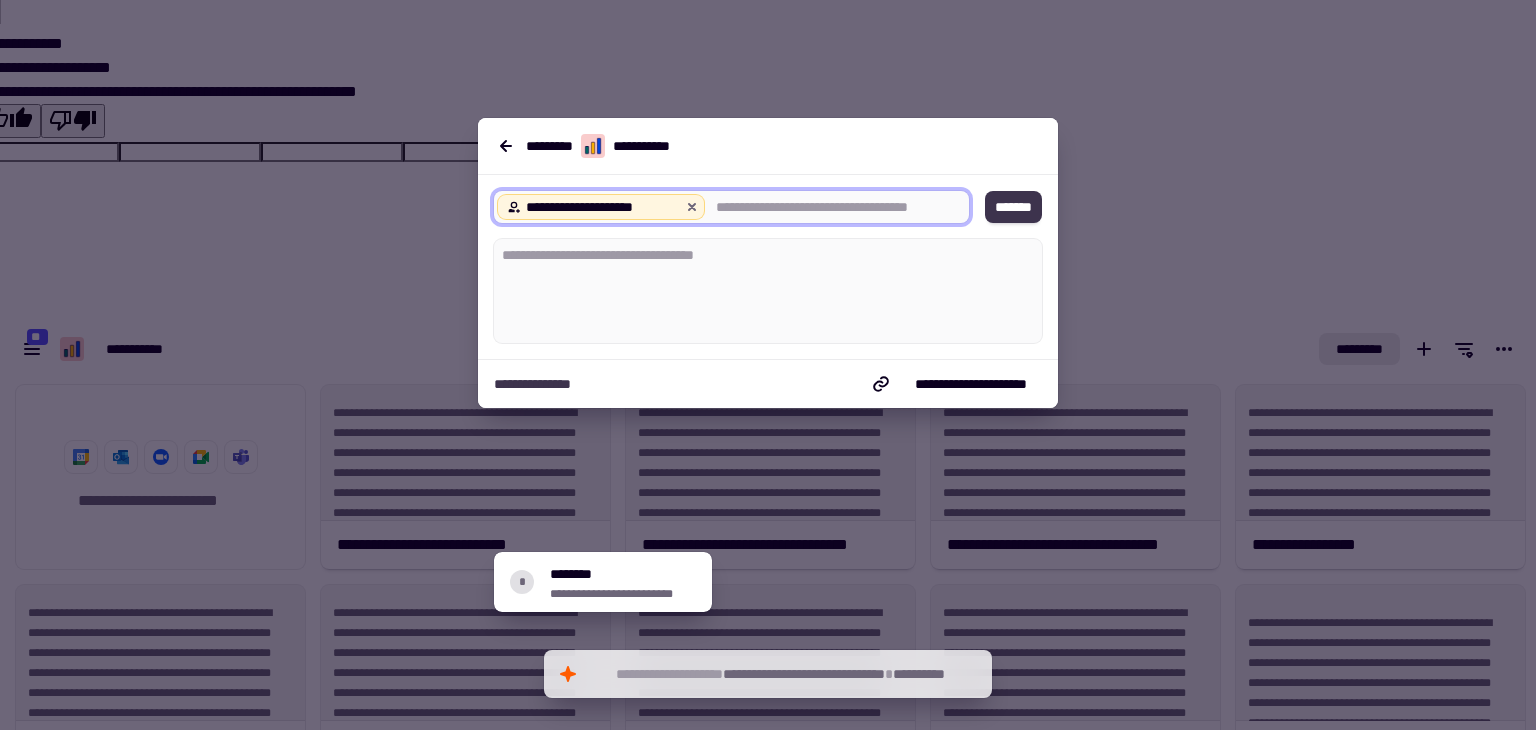click on "*******" 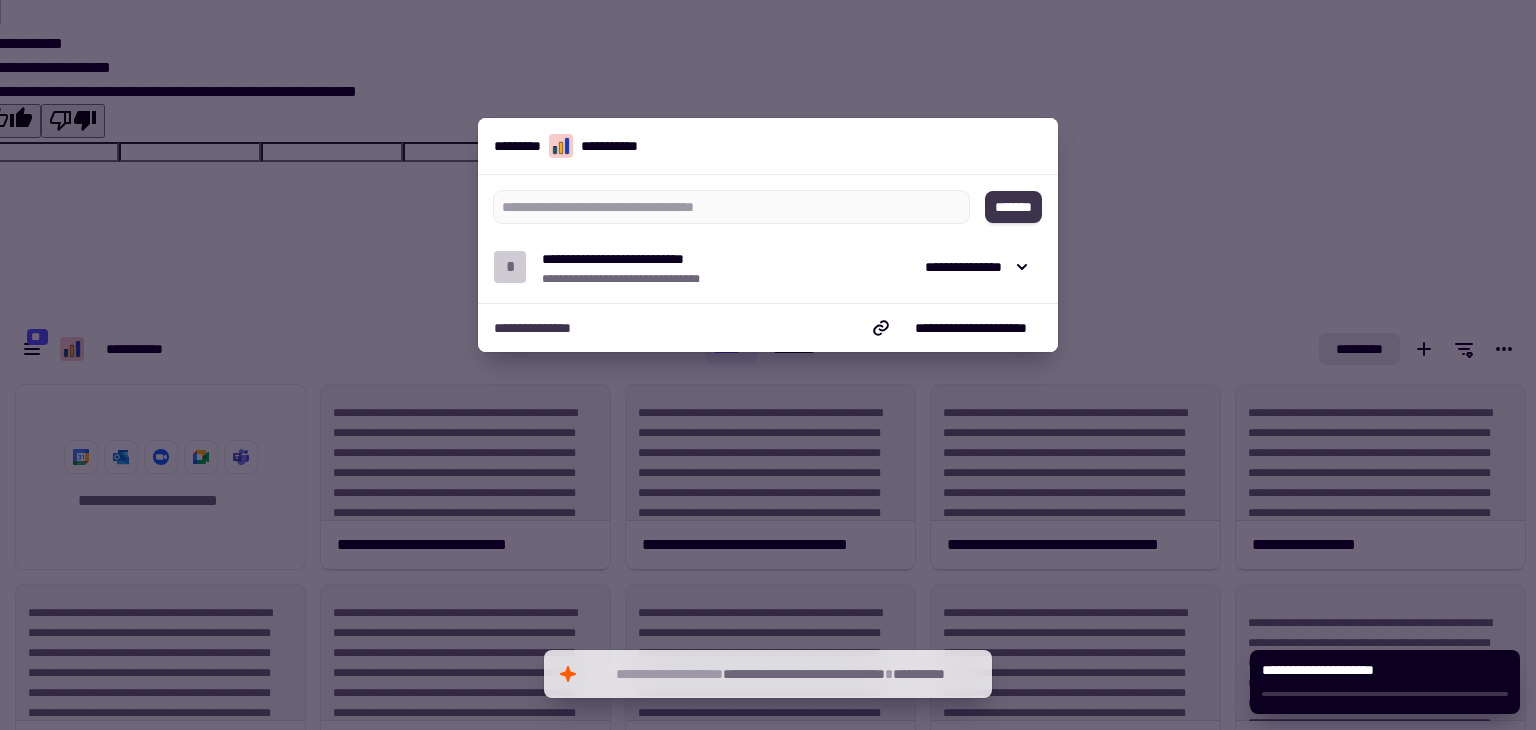 scroll, scrollTop: 658, scrollLeft: 1505, axis: both 